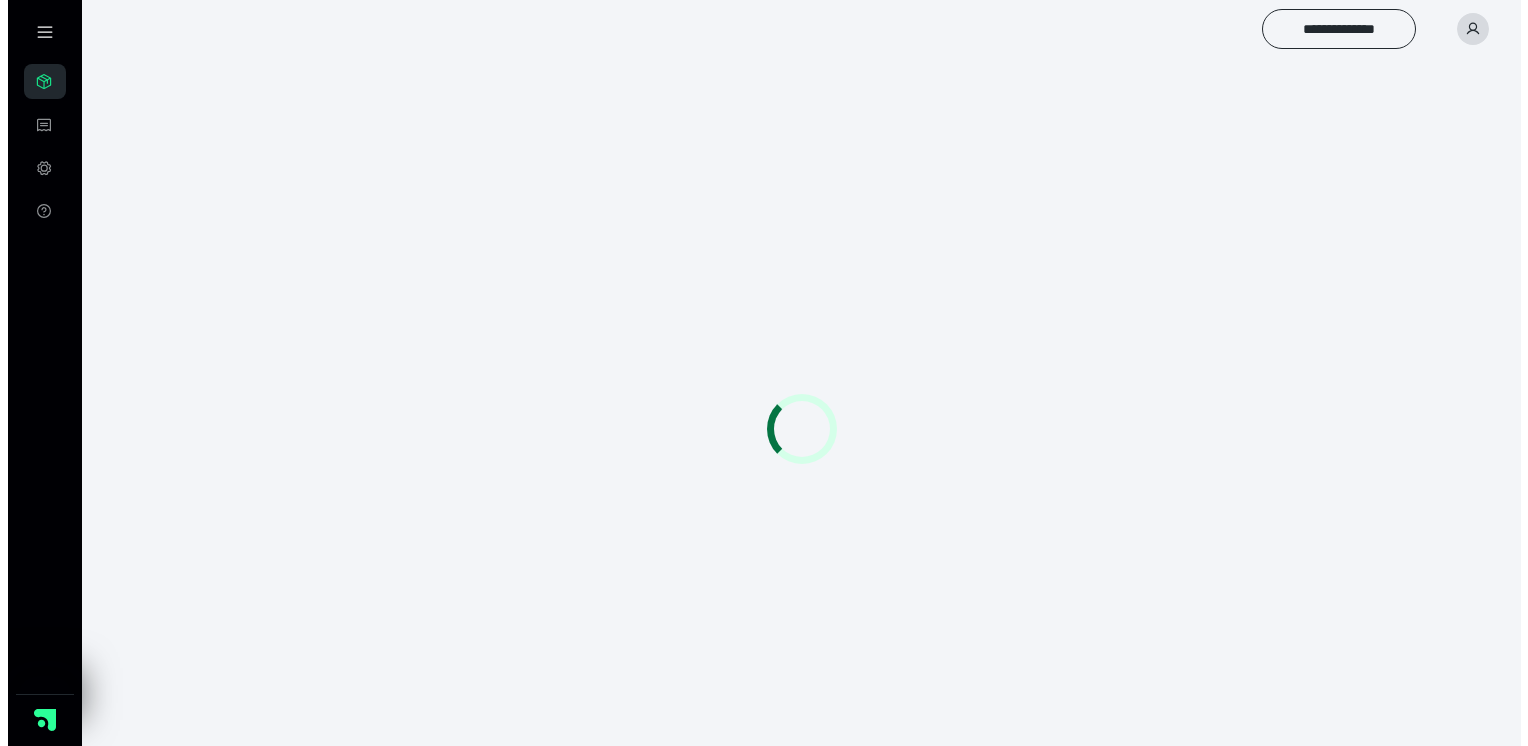 scroll, scrollTop: 0, scrollLeft: 0, axis: both 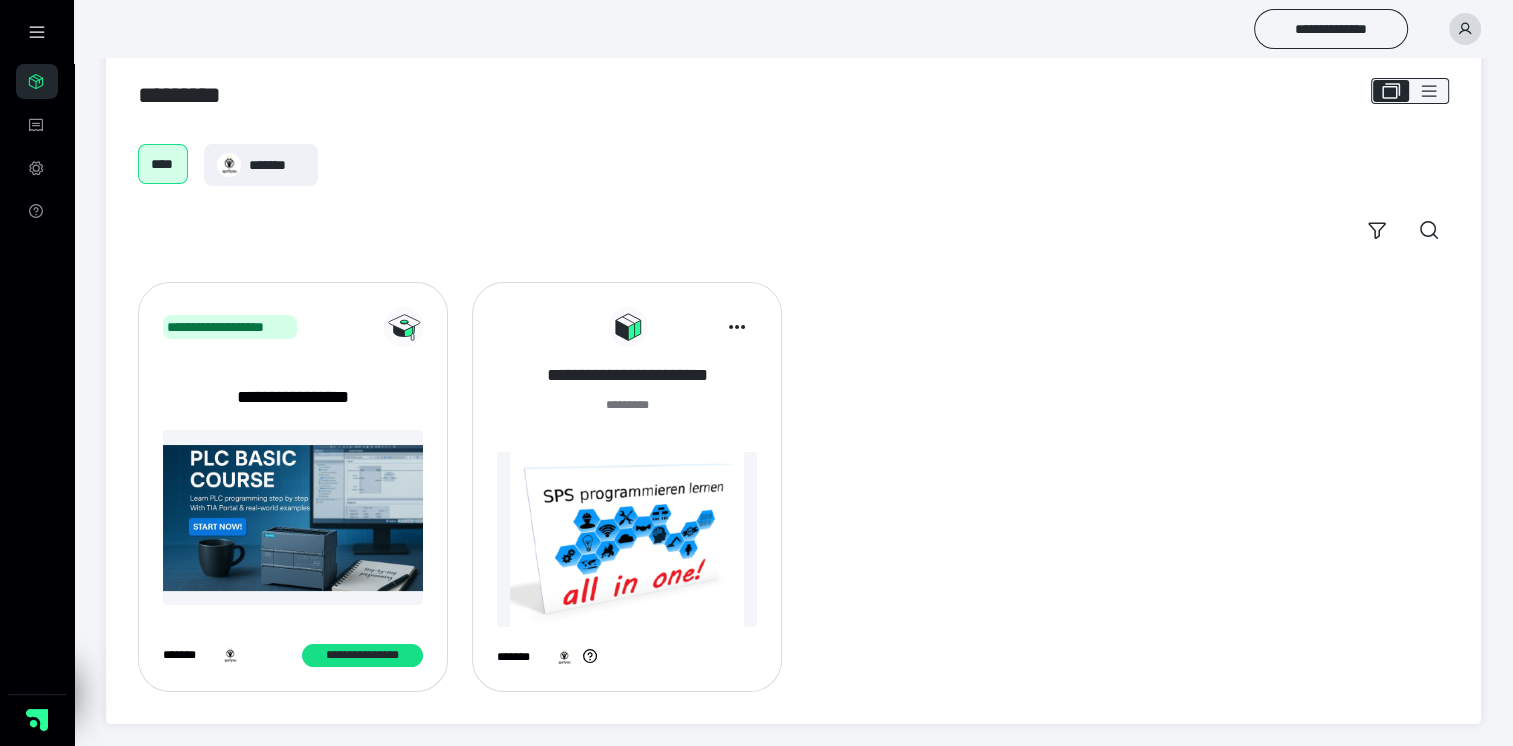 click on "**********" at bounding box center [627, 375] 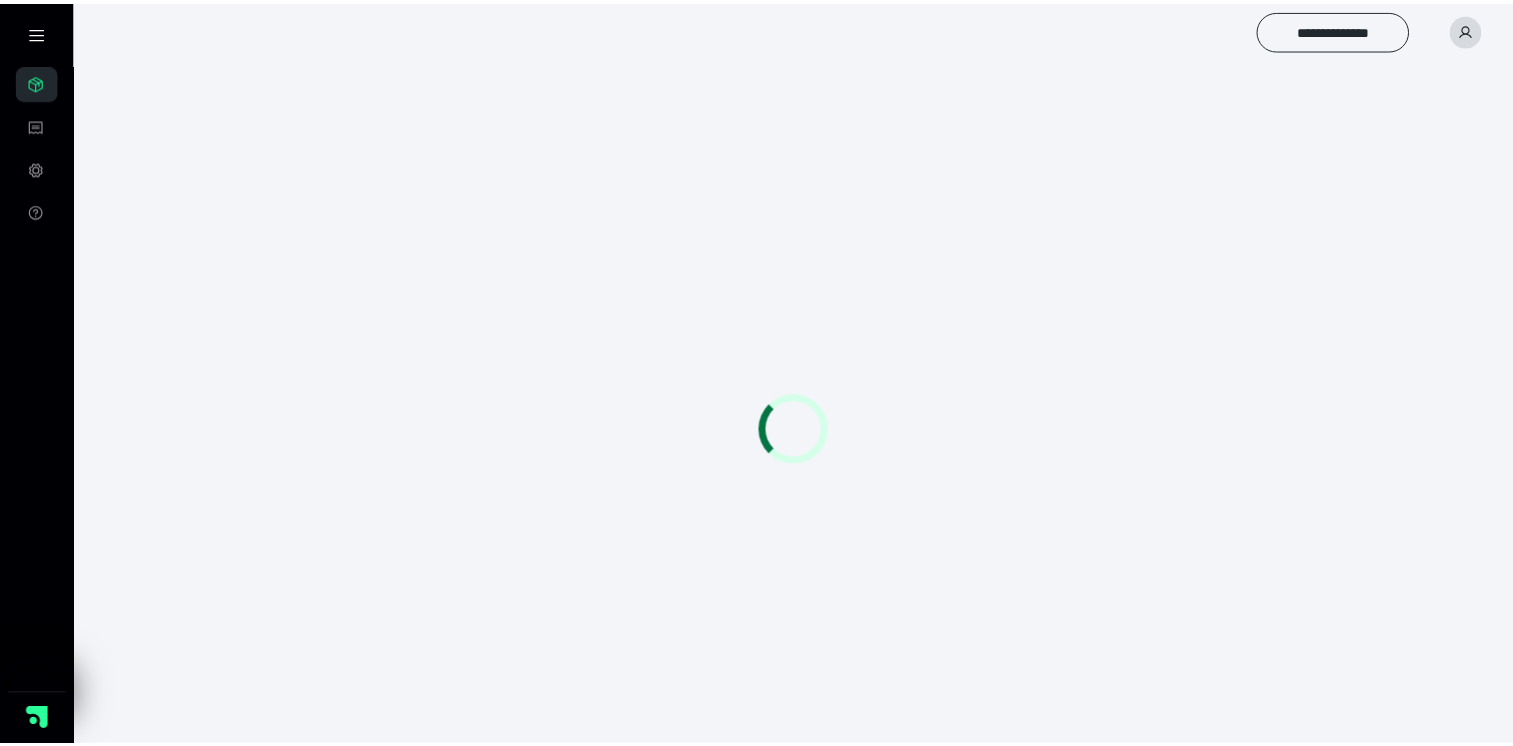 scroll, scrollTop: 0, scrollLeft: 0, axis: both 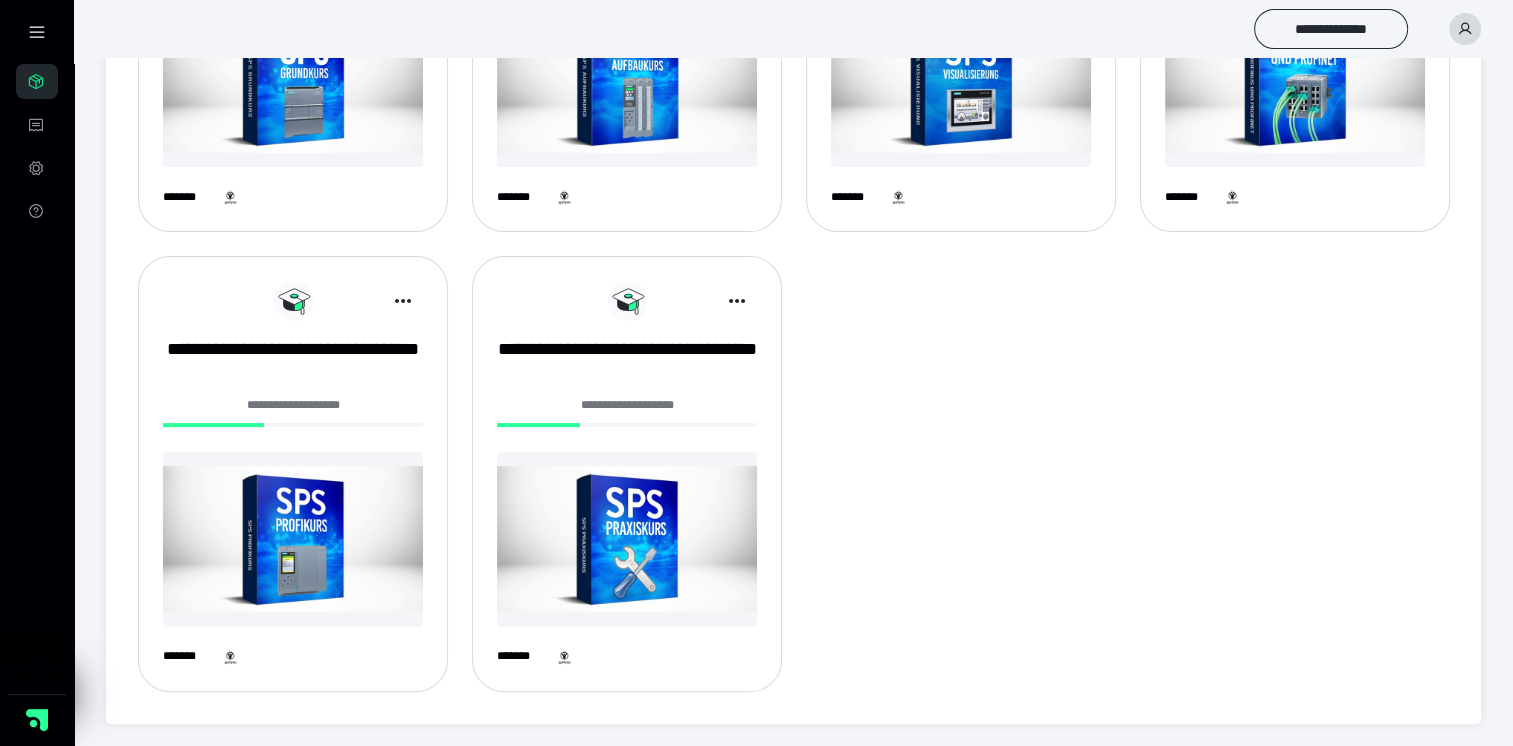 click at bounding box center [1295, 79] 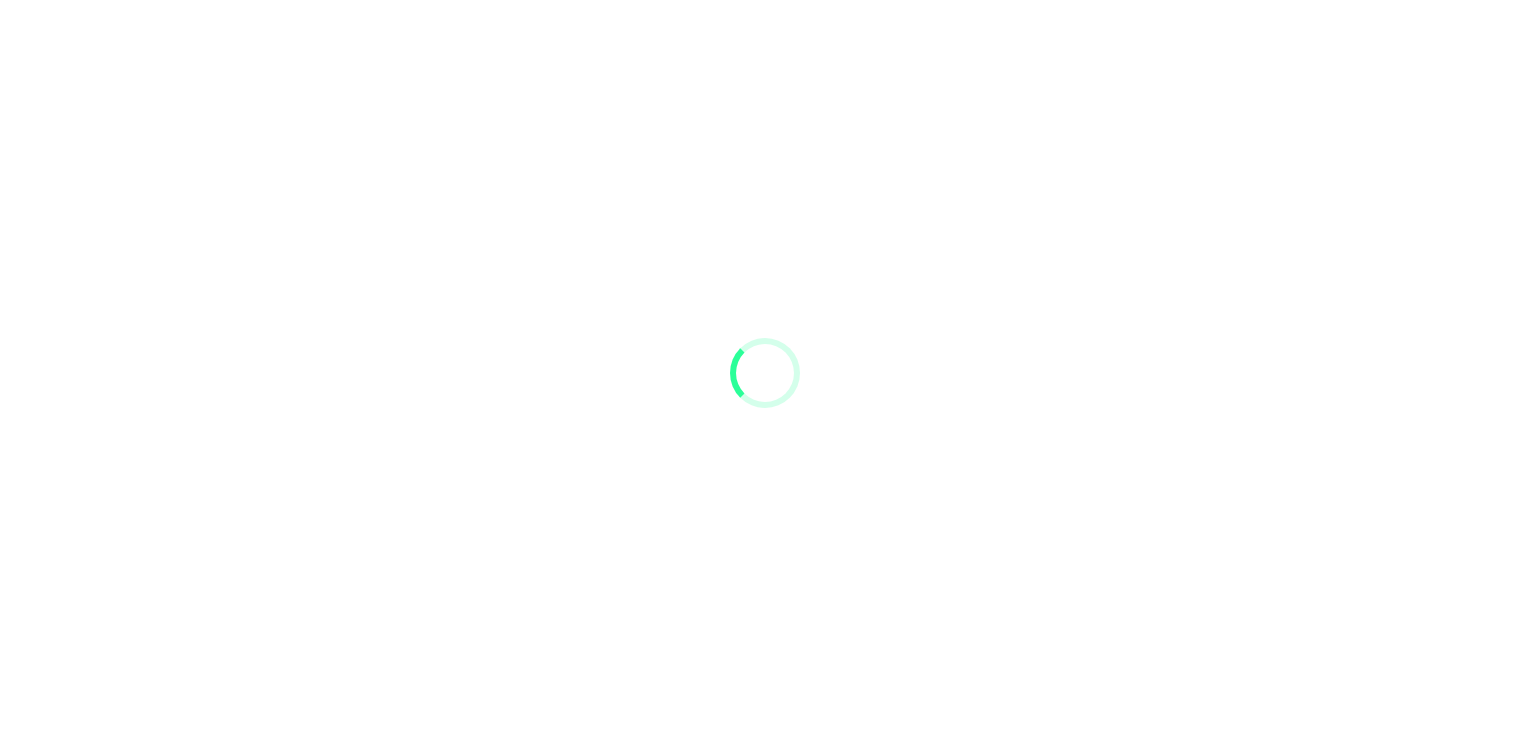 scroll, scrollTop: 0, scrollLeft: 0, axis: both 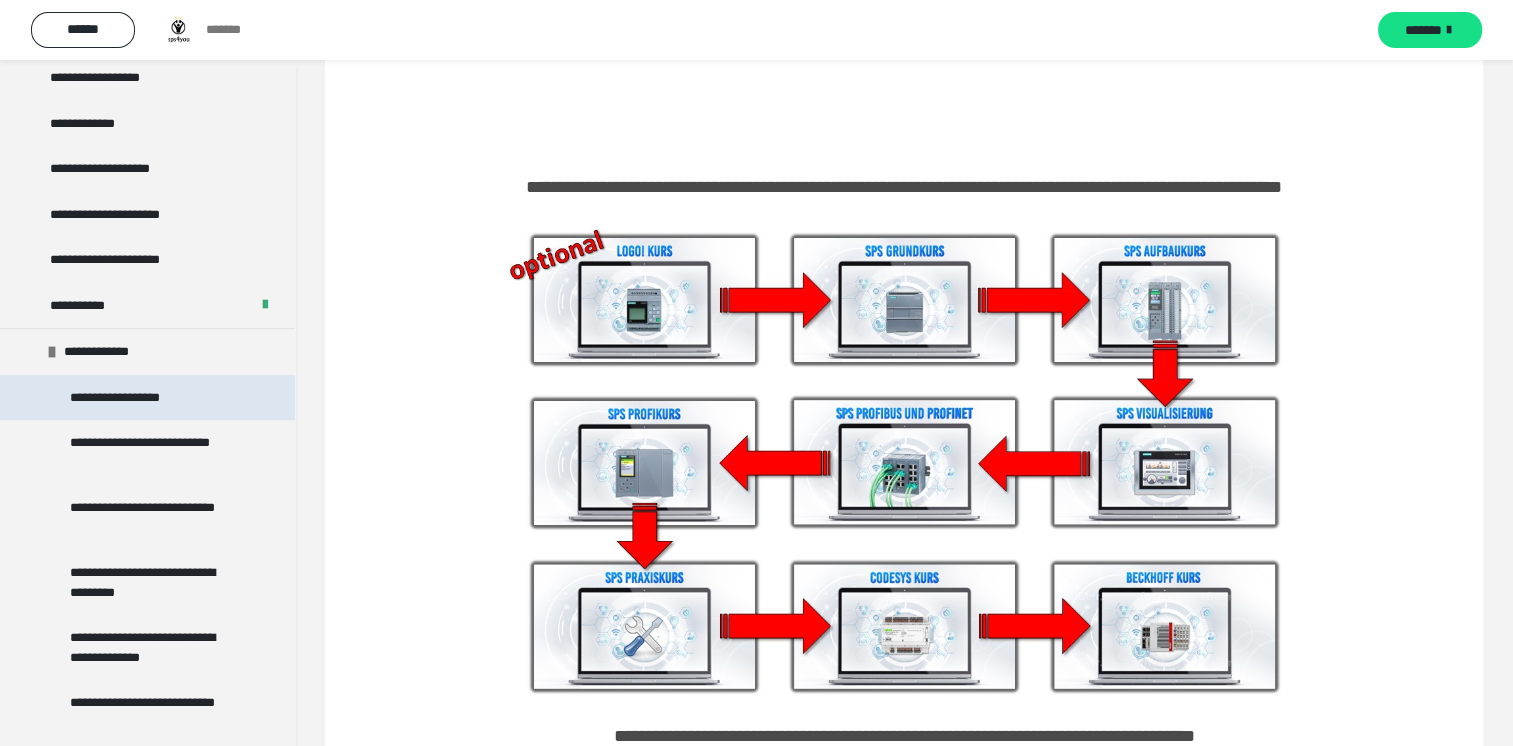 click on "**********" at bounding box center [126, 398] 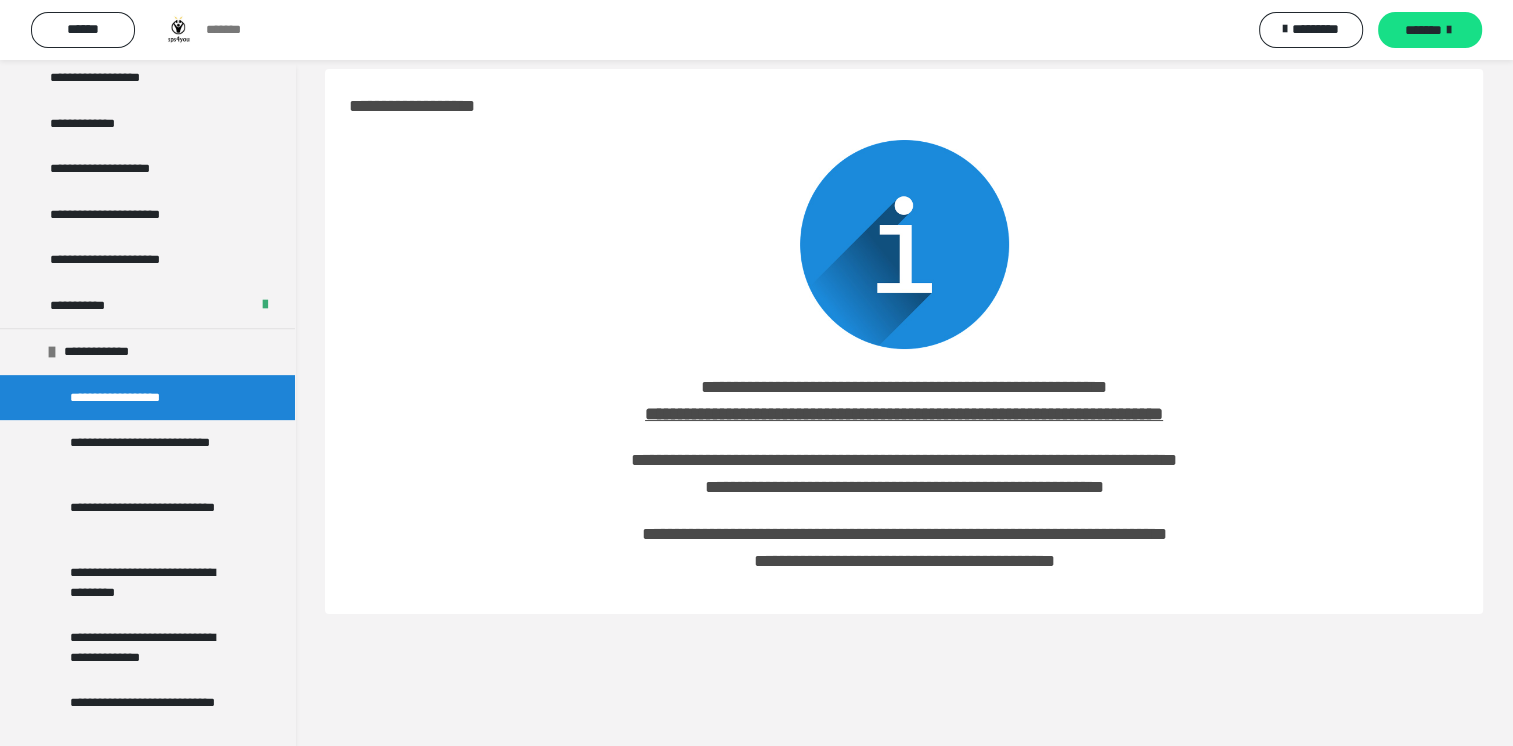 scroll, scrollTop: 60, scrollLeft: 0, axis: vertical 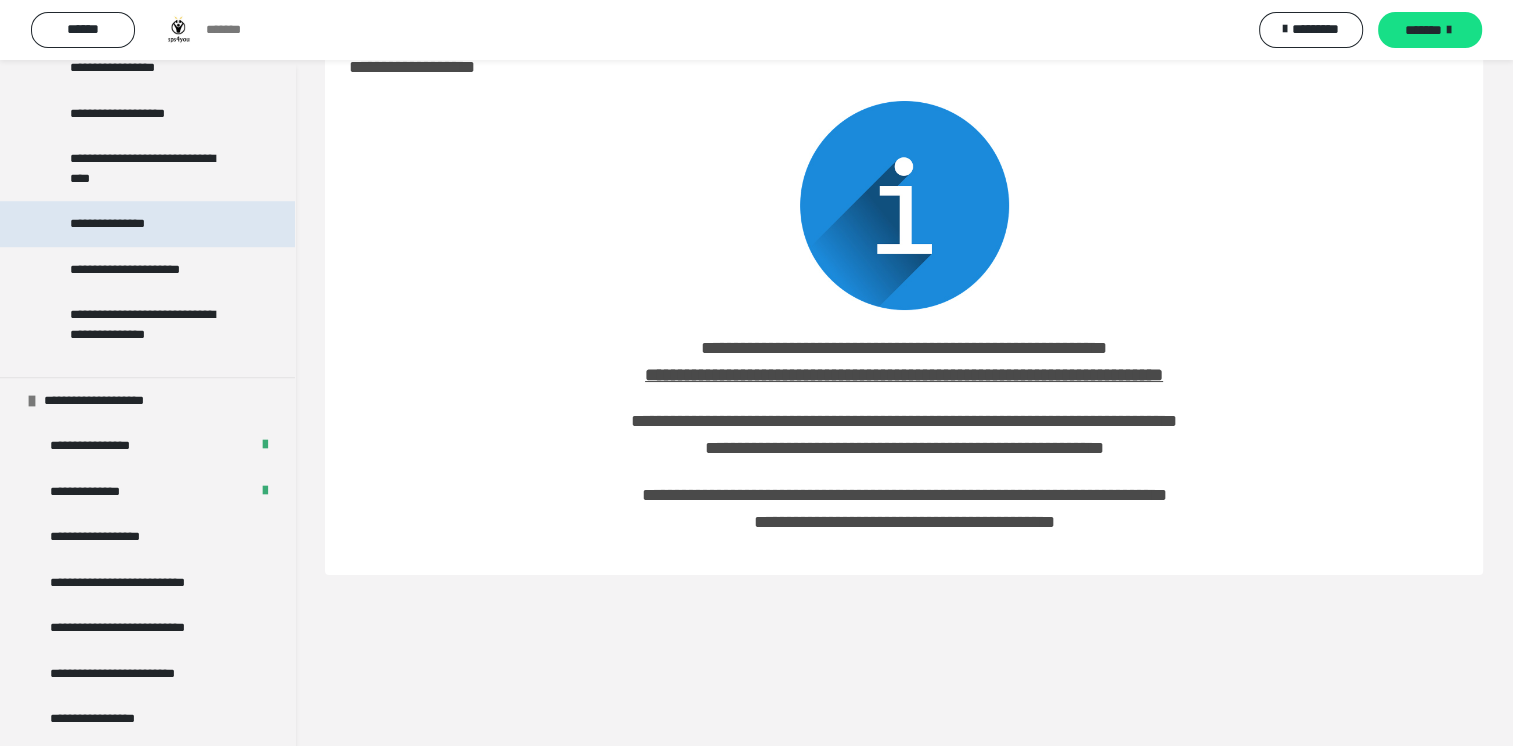 click on "**********" at bounding box center (147, 224) 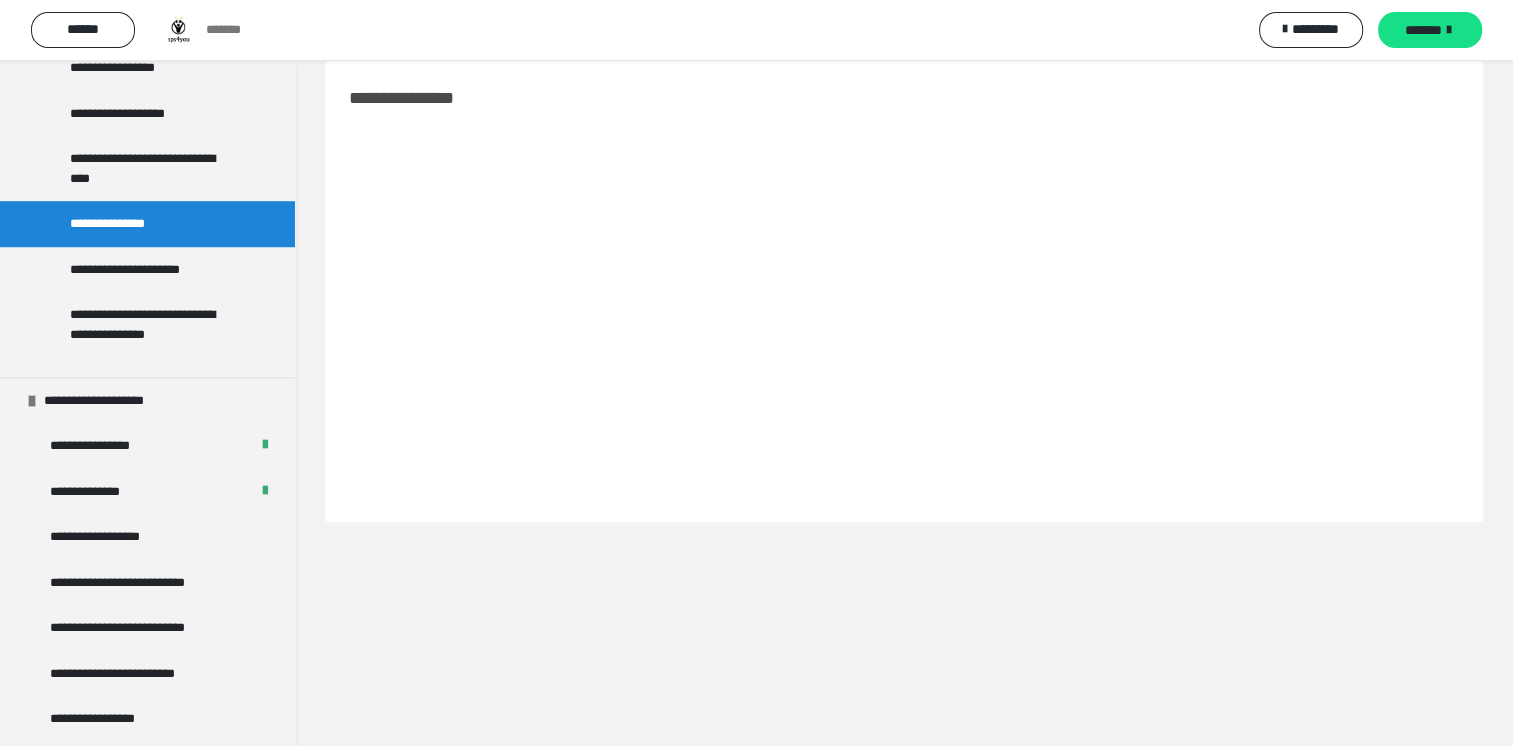 scroll, scrollTop: 0, scrollLeft: 0, axis: both 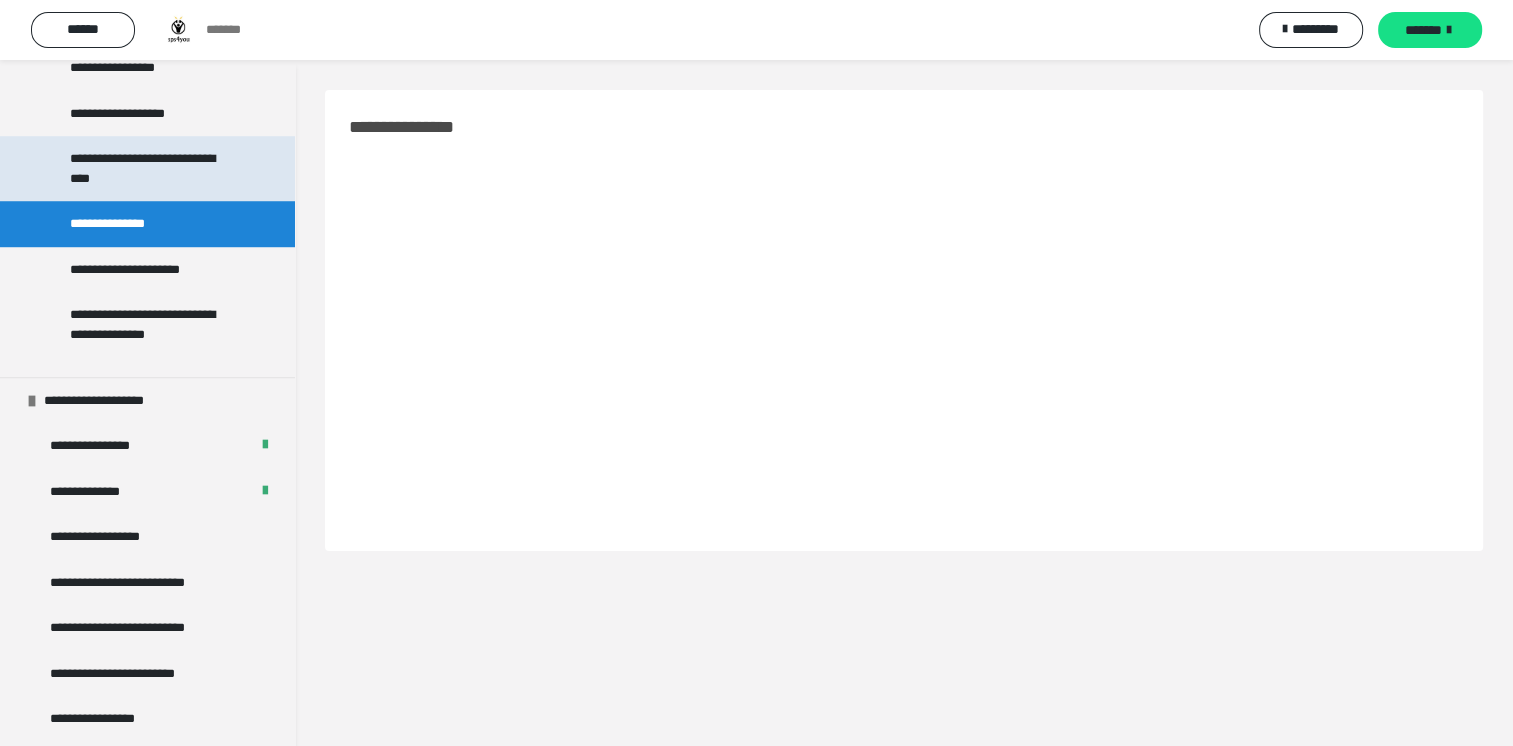 click on "**********" at bounding box center (152, 168) 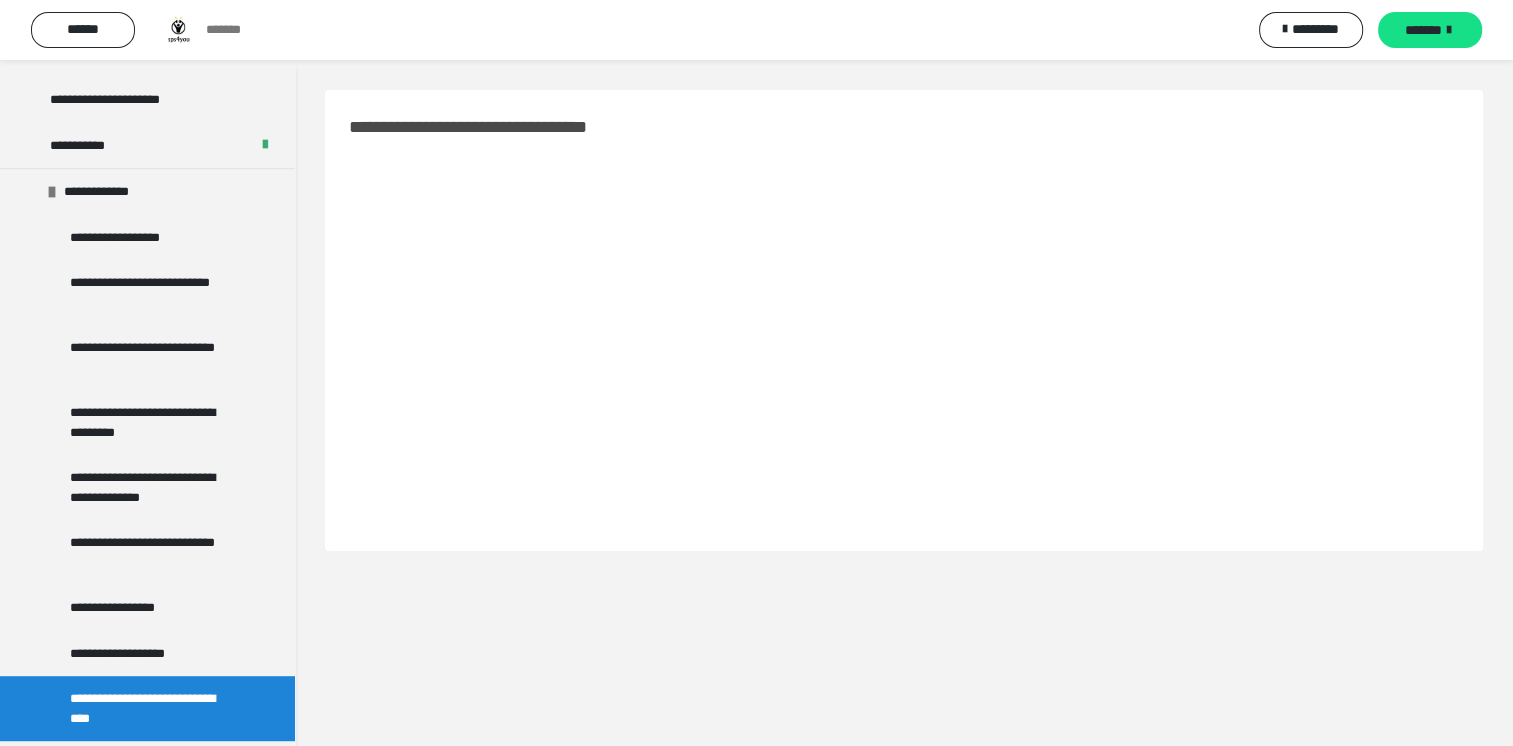 scroll, scrollTop: 900, scrollLeft: 0, axis: vertical 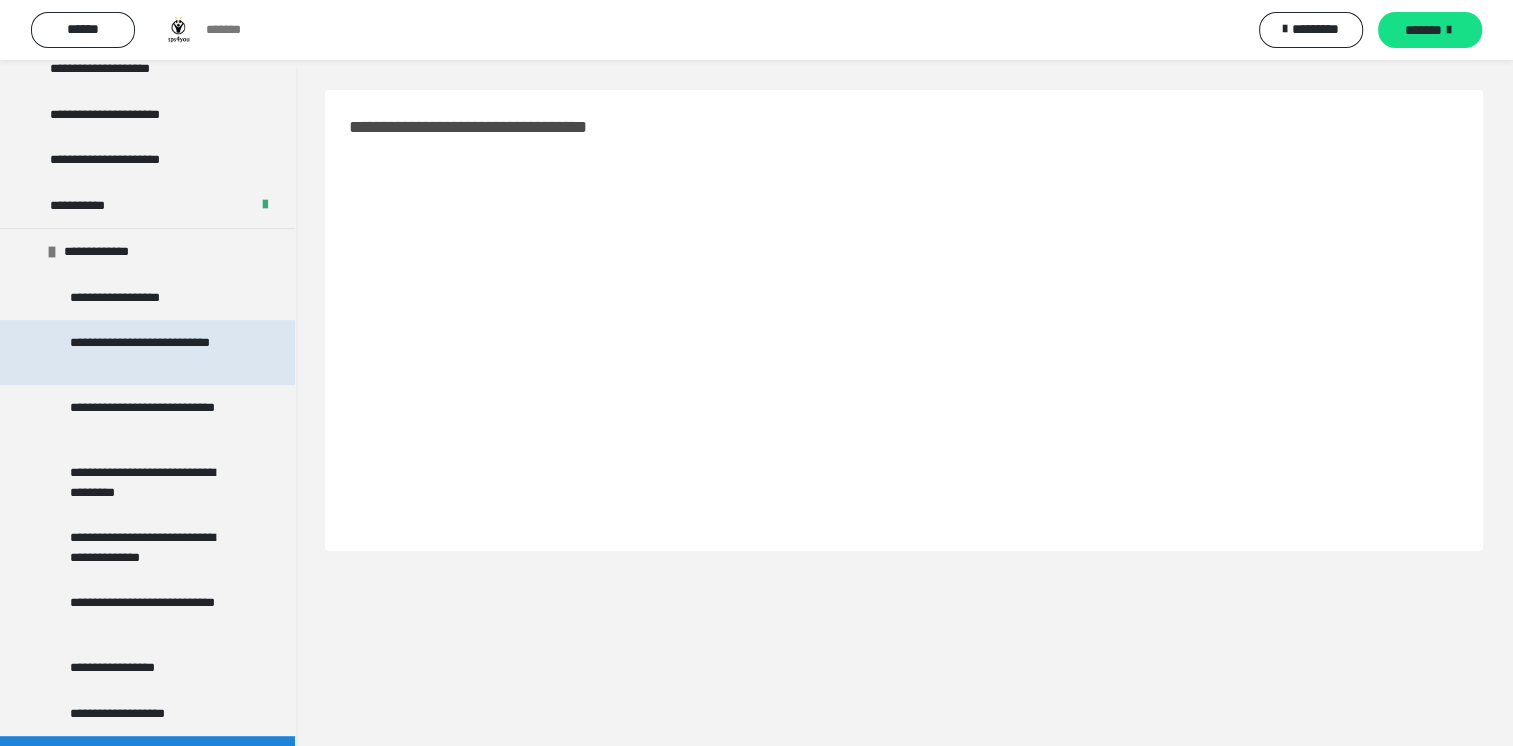 click on "**********" at bounding box center [152, 352] 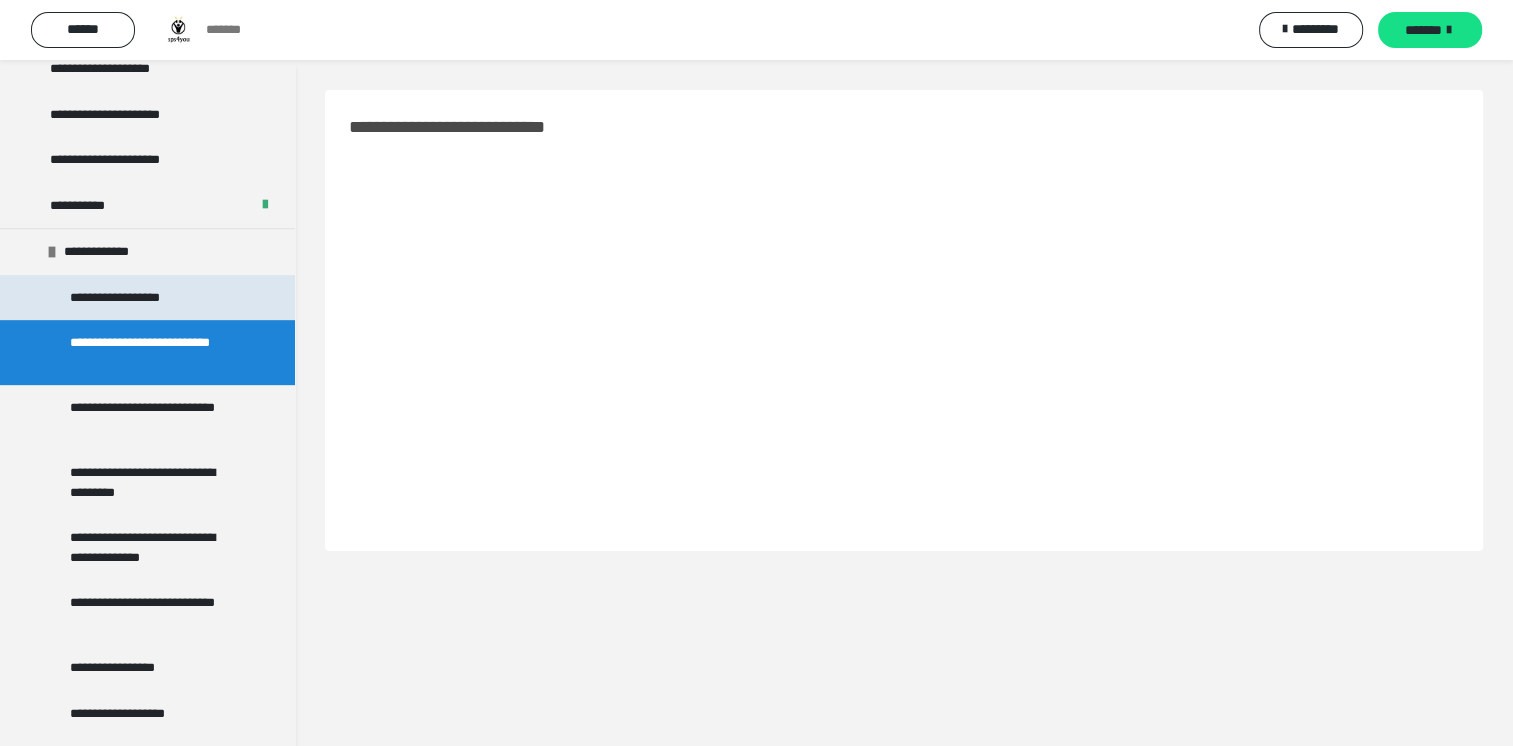 click on "**********" at bounding box center [126, 298] 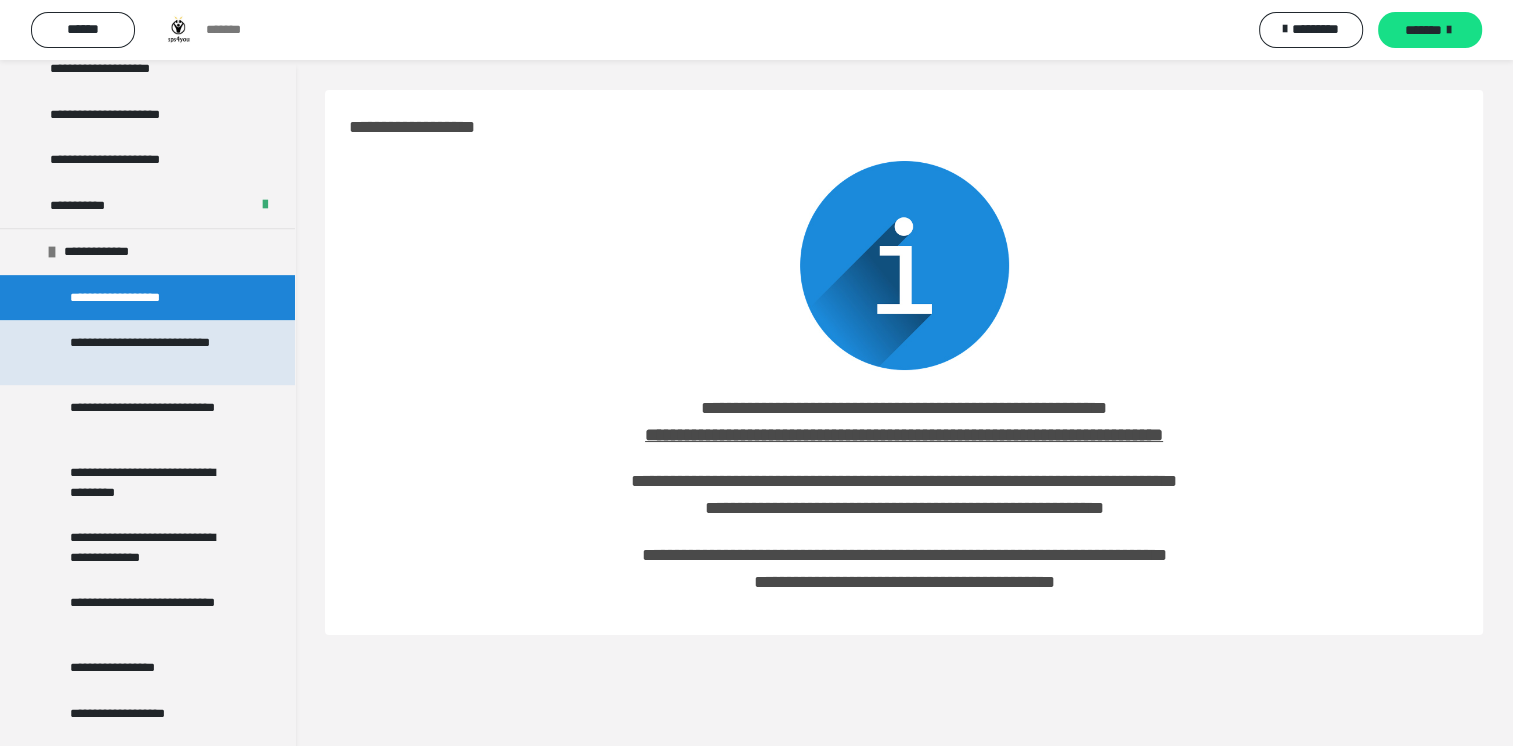 click on "**********" at bounding box center [152, 352] 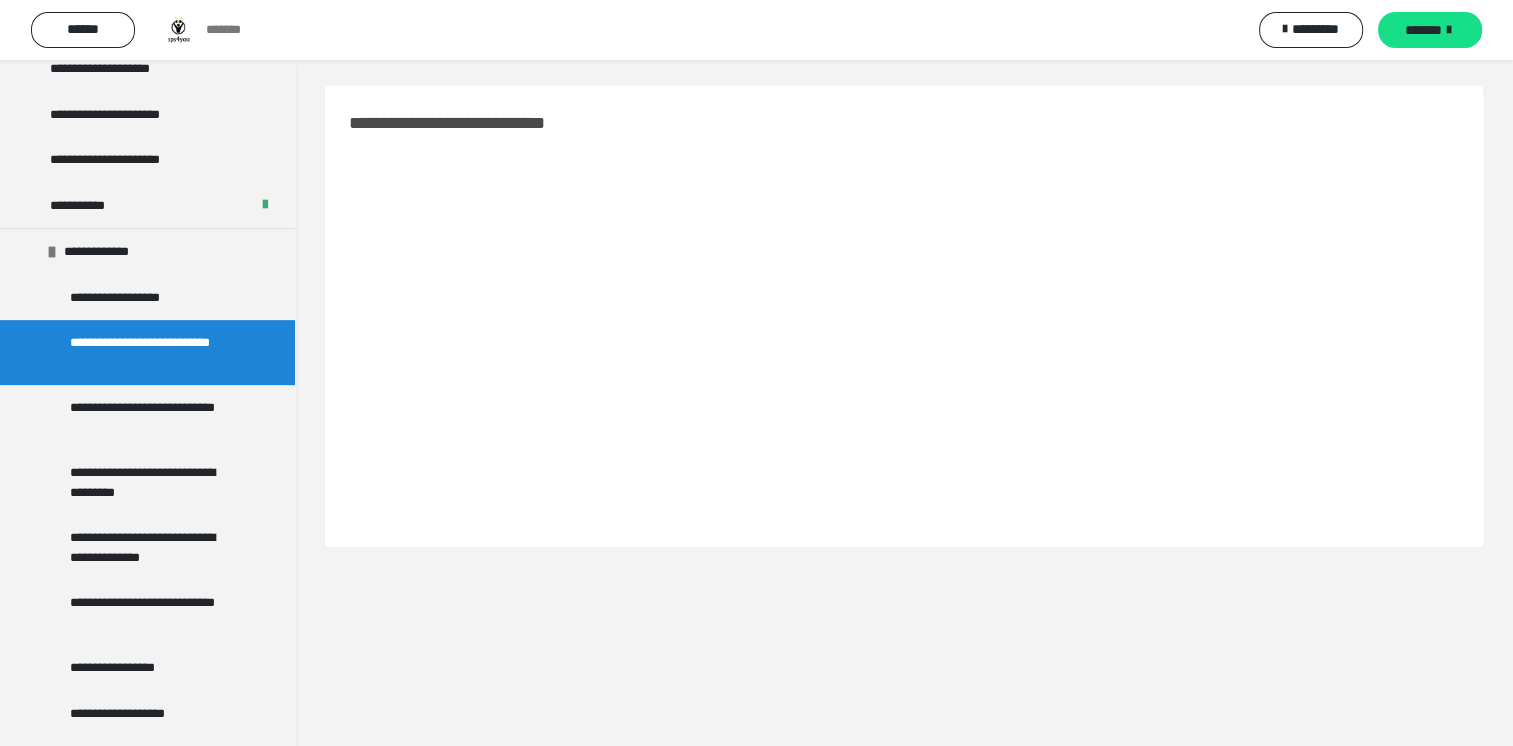 scroll, scrollTop: 60, scrollLeft: 0, axis: vertical 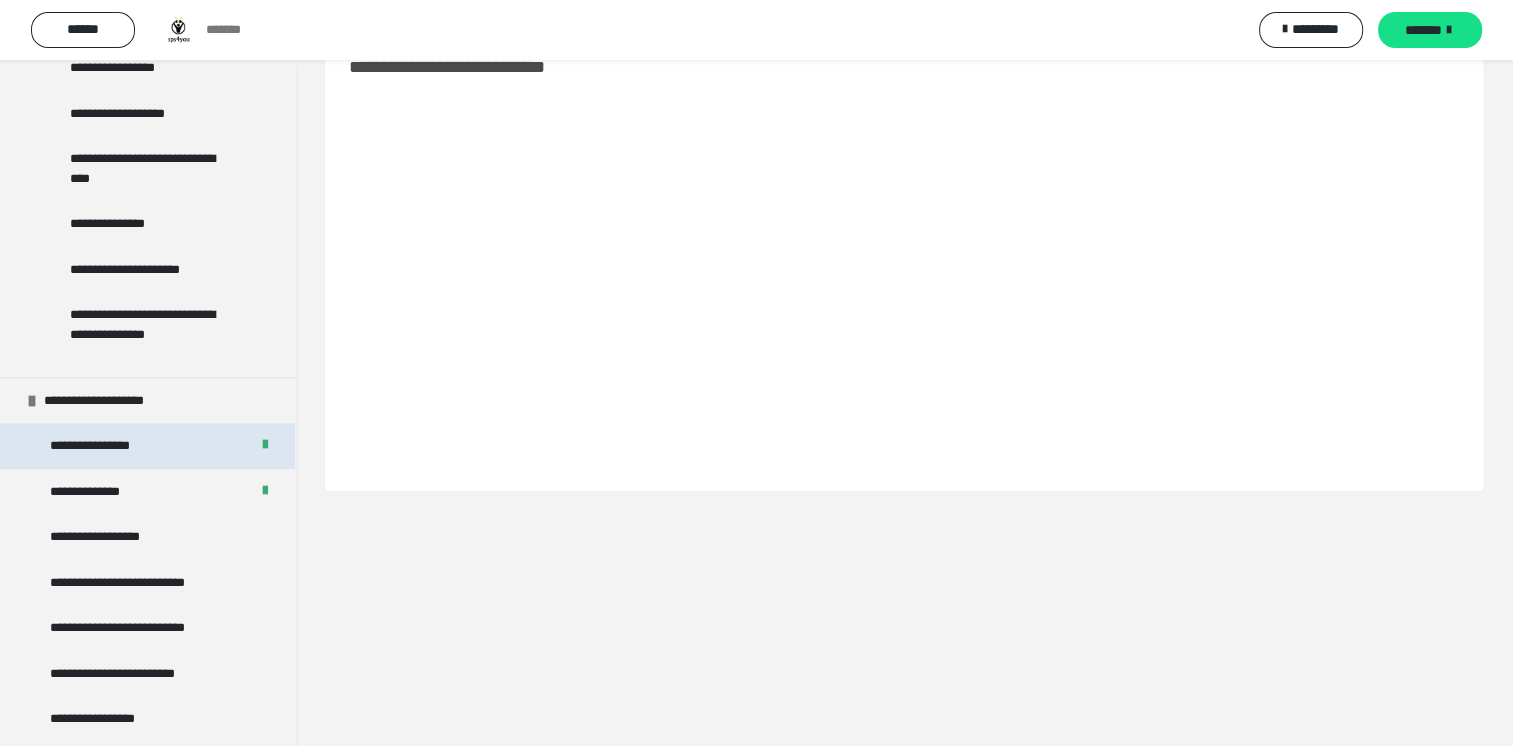 click on "**********" at bounding box center (102, 446) 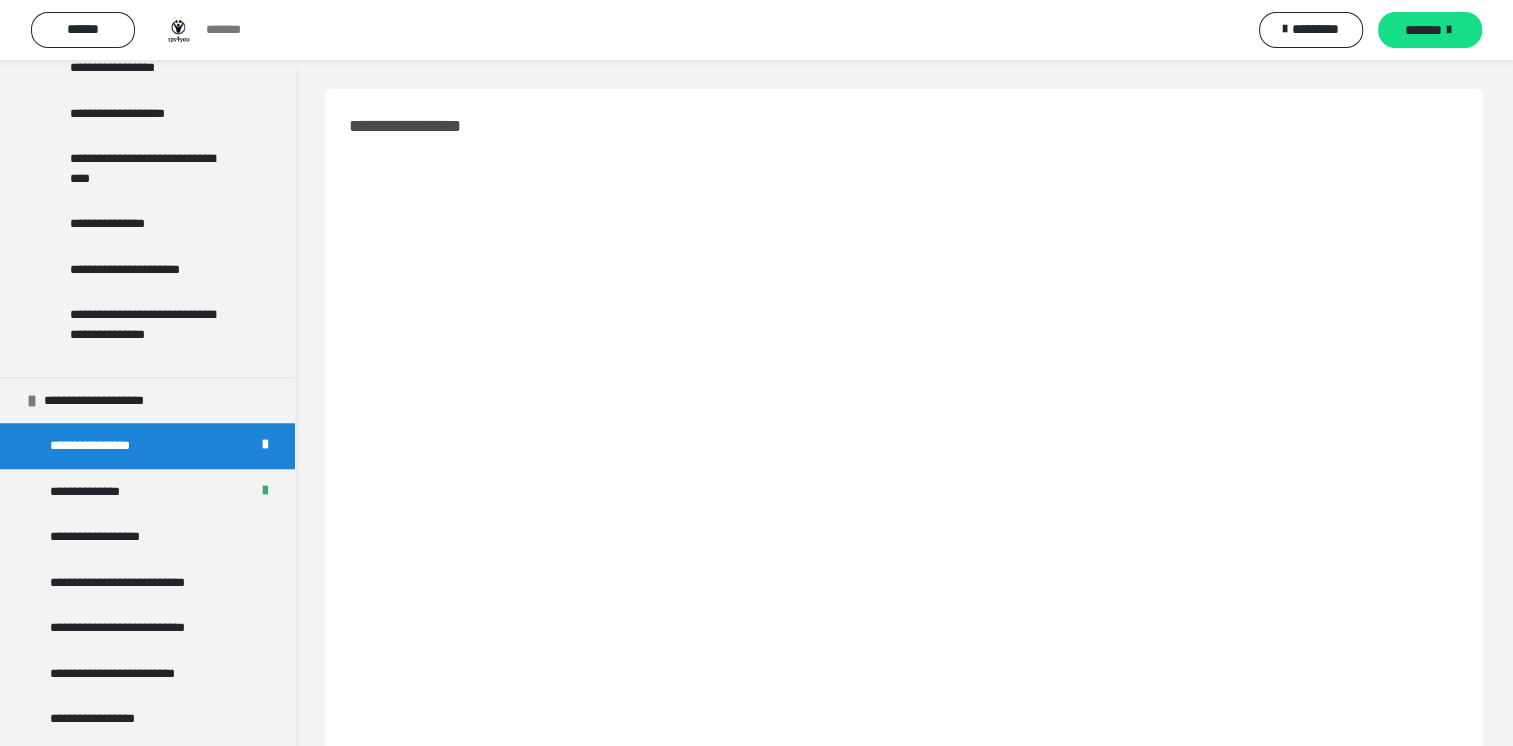 scroll, scrollTop: 0, scrollLeft: 0, axis: both 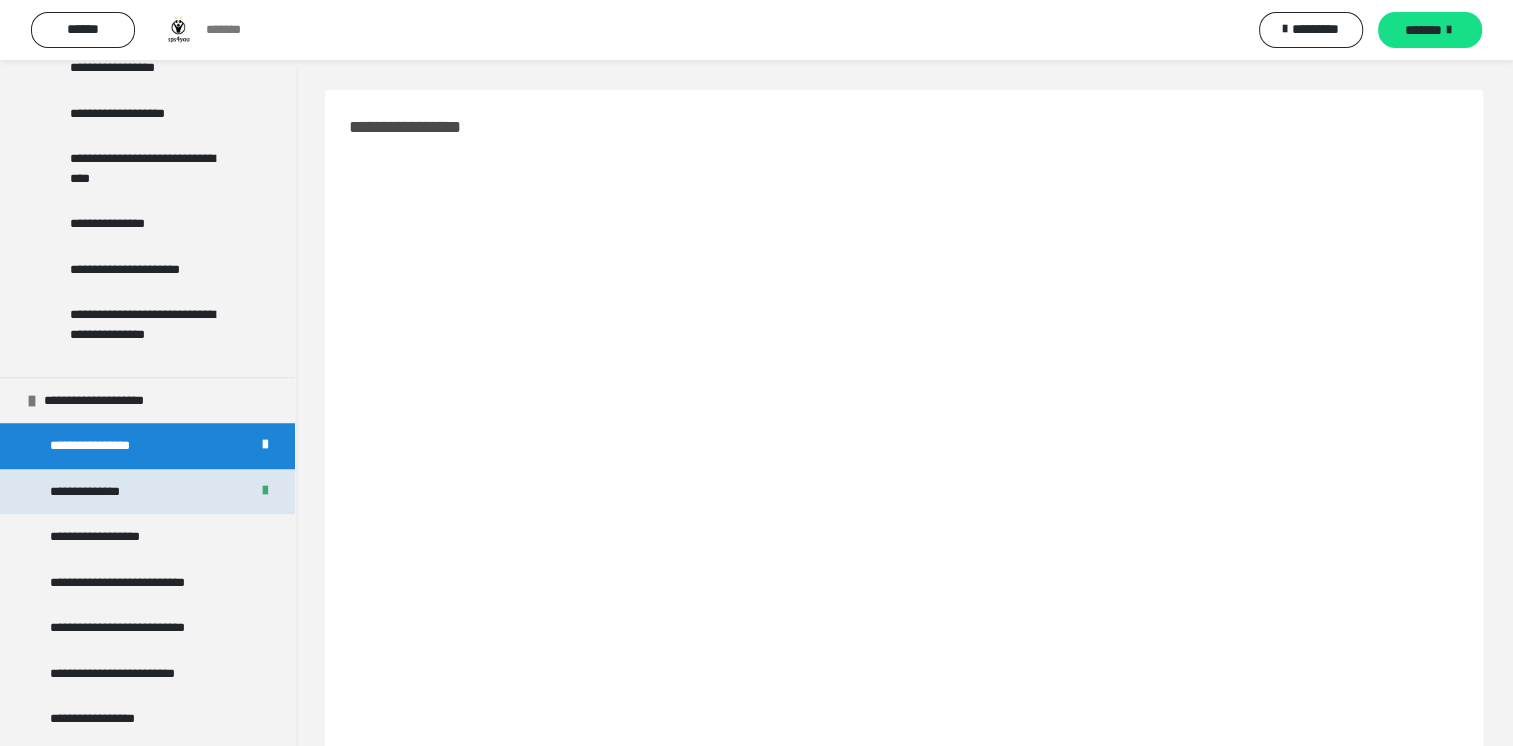 click on "**********" at bounding box center (96, 492) 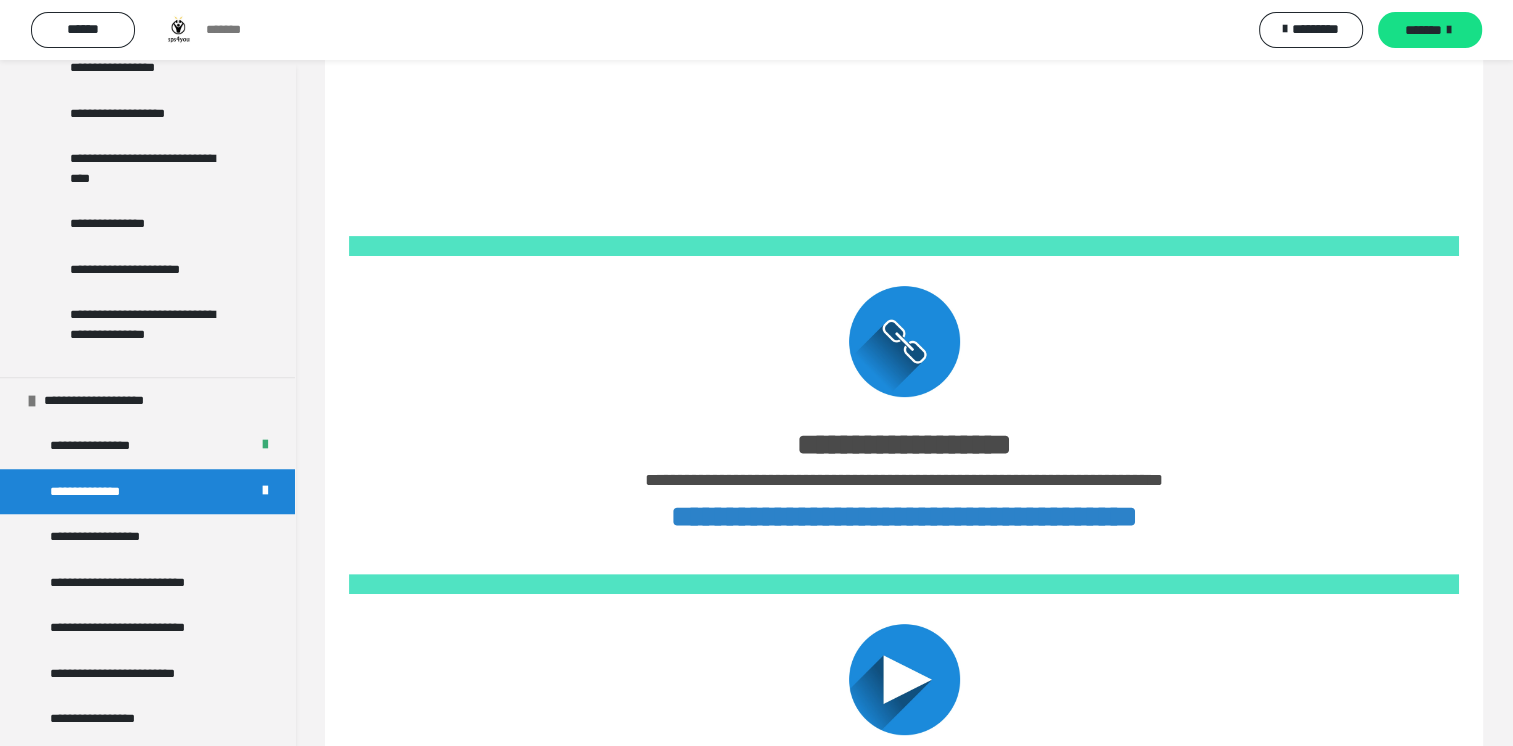 scroll, scrollTop: 600, scrollLeft: 0, axis: vertical 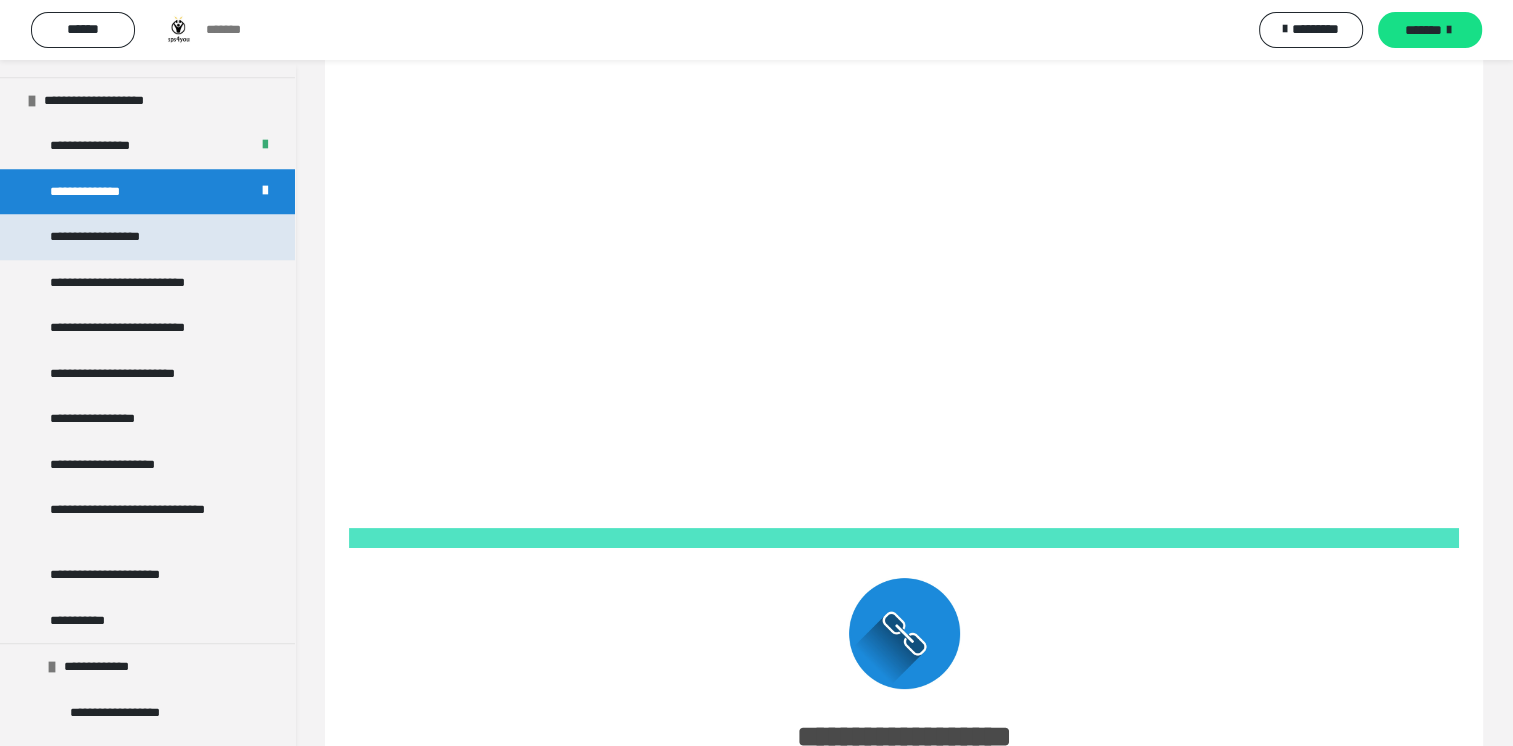 click on "**********" at bounding box center [108, 237] 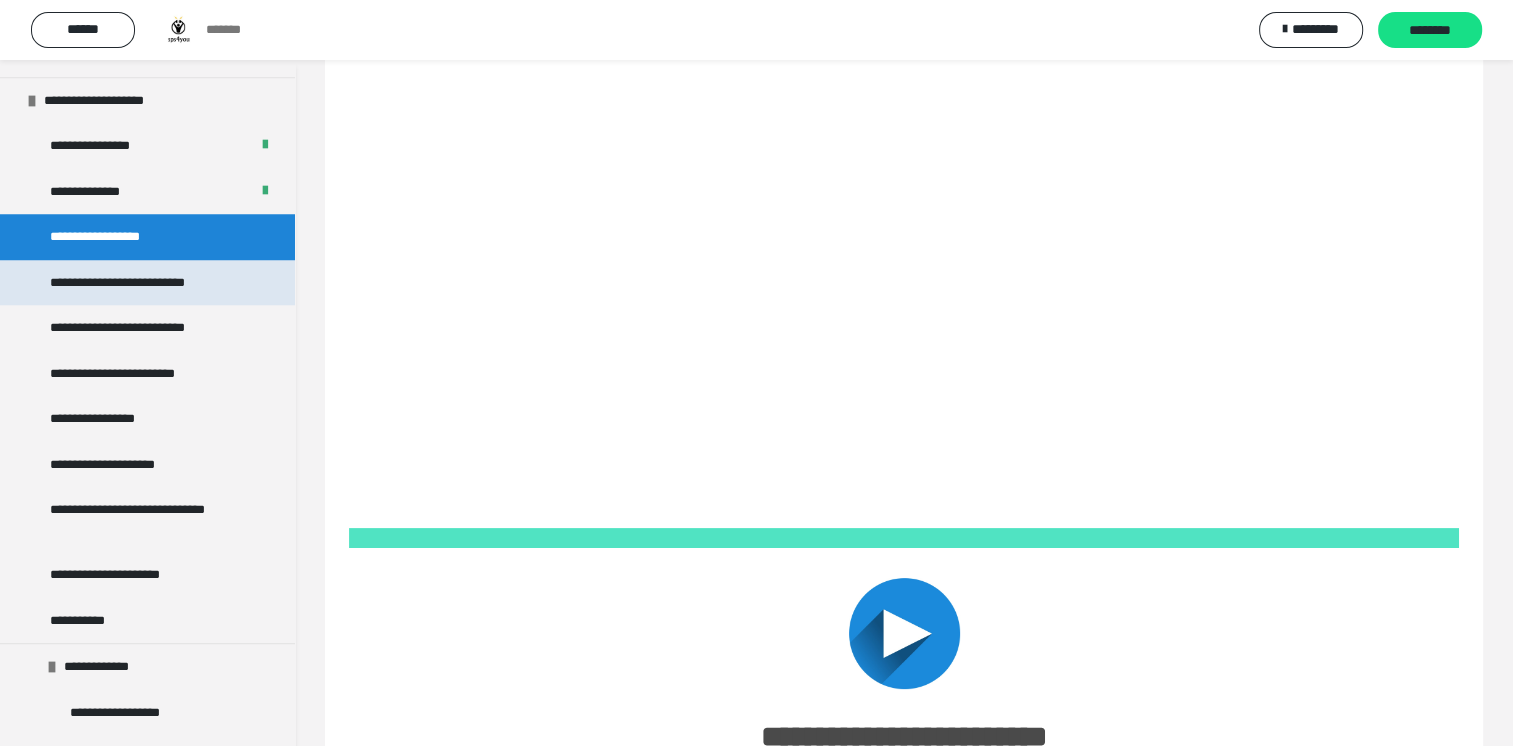 click on "**********" at bounding box center (139, 283) 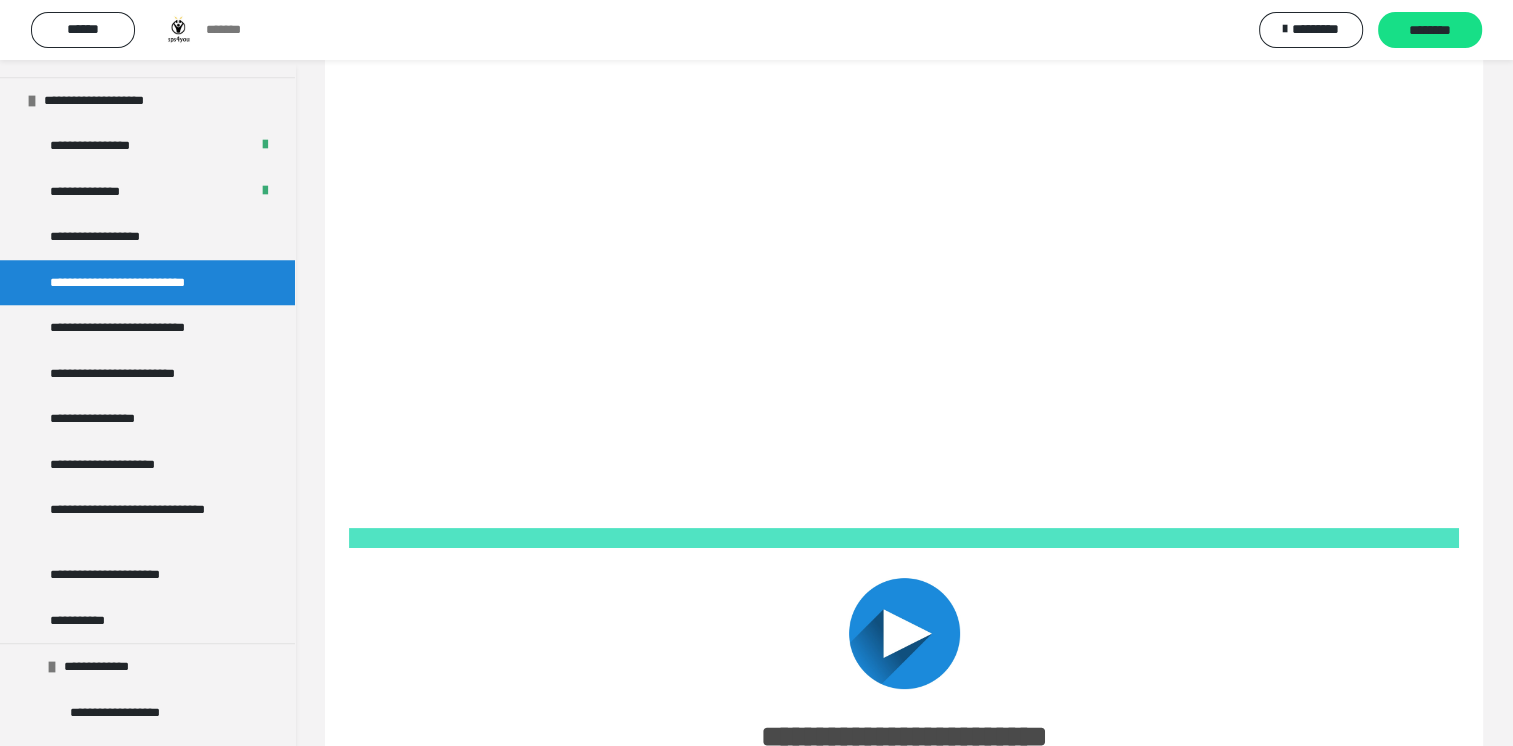 scroll, scrollTop: 699, scrollLeft: 0, axis: vertical 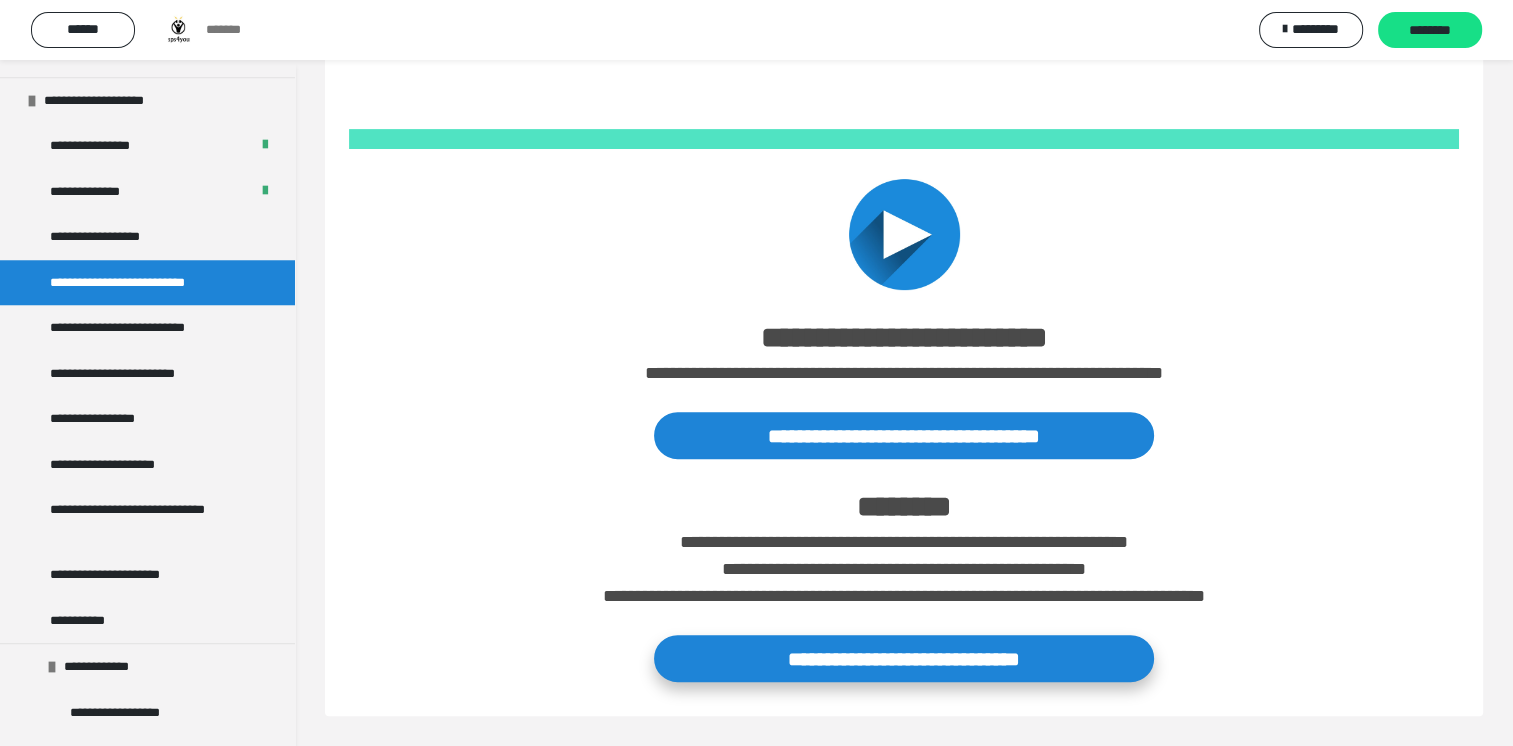 click on "**********" at bounding box center (904, 658) 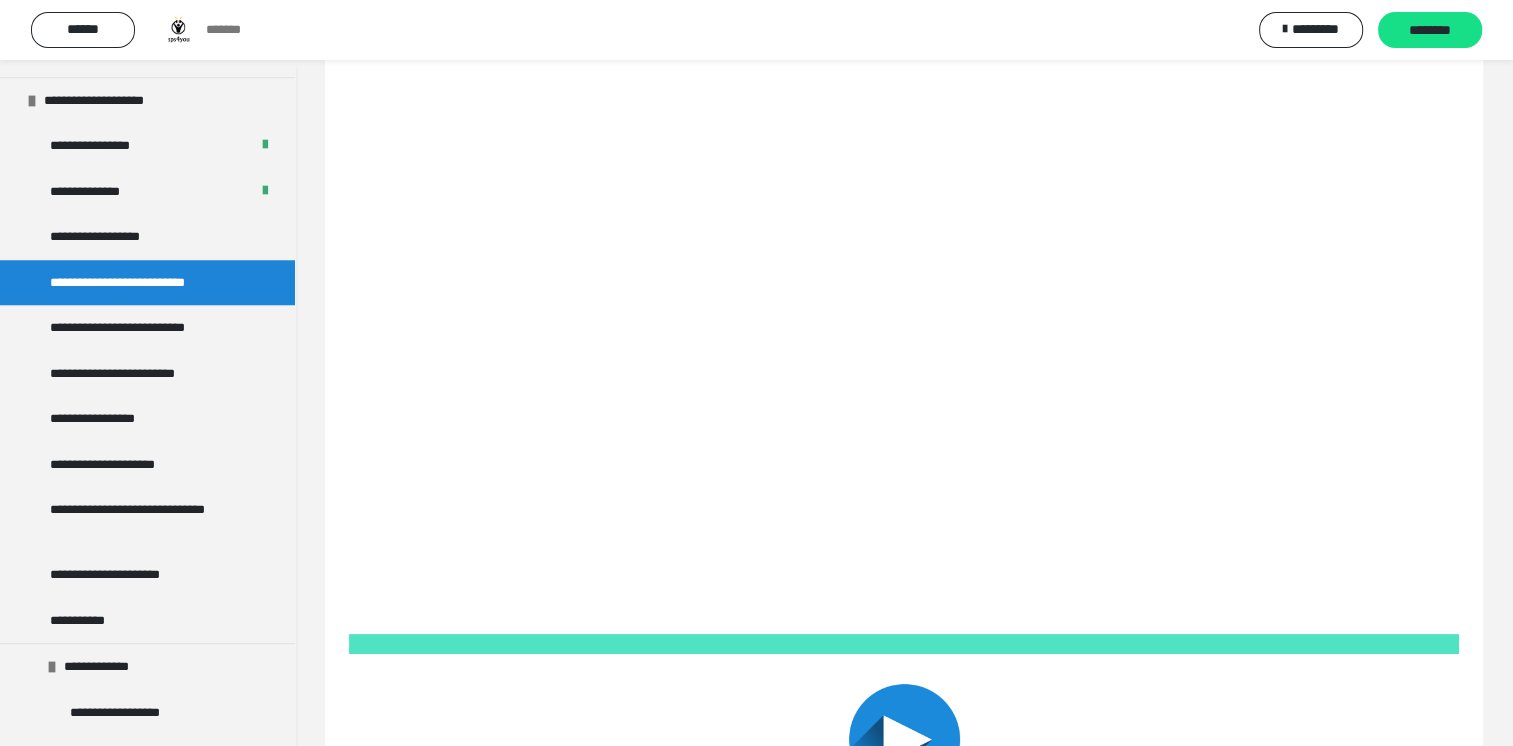 scroll, scrollTop: 99, scrollLeft: 0, axis: vertical 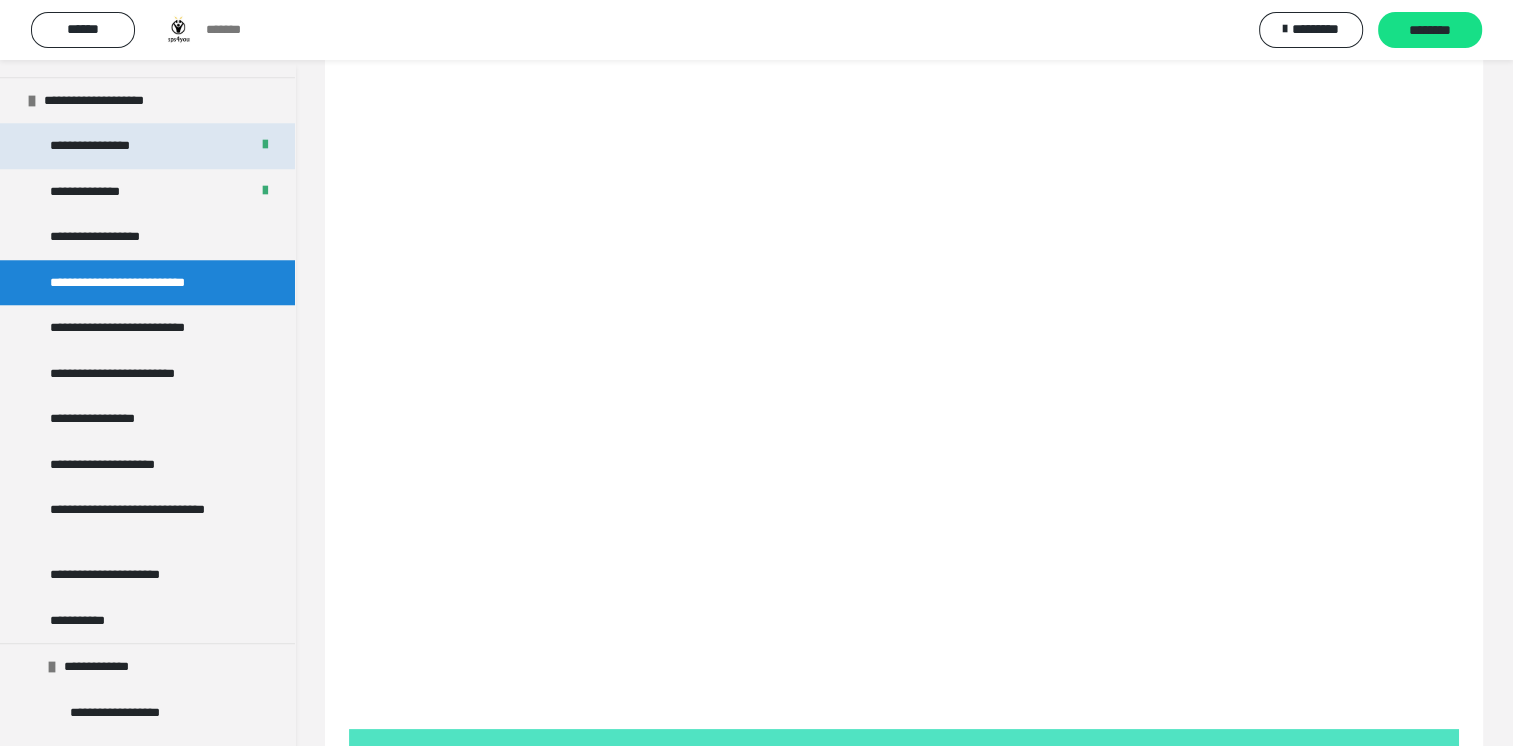 click on "**********" at bounding box center (102, 146) 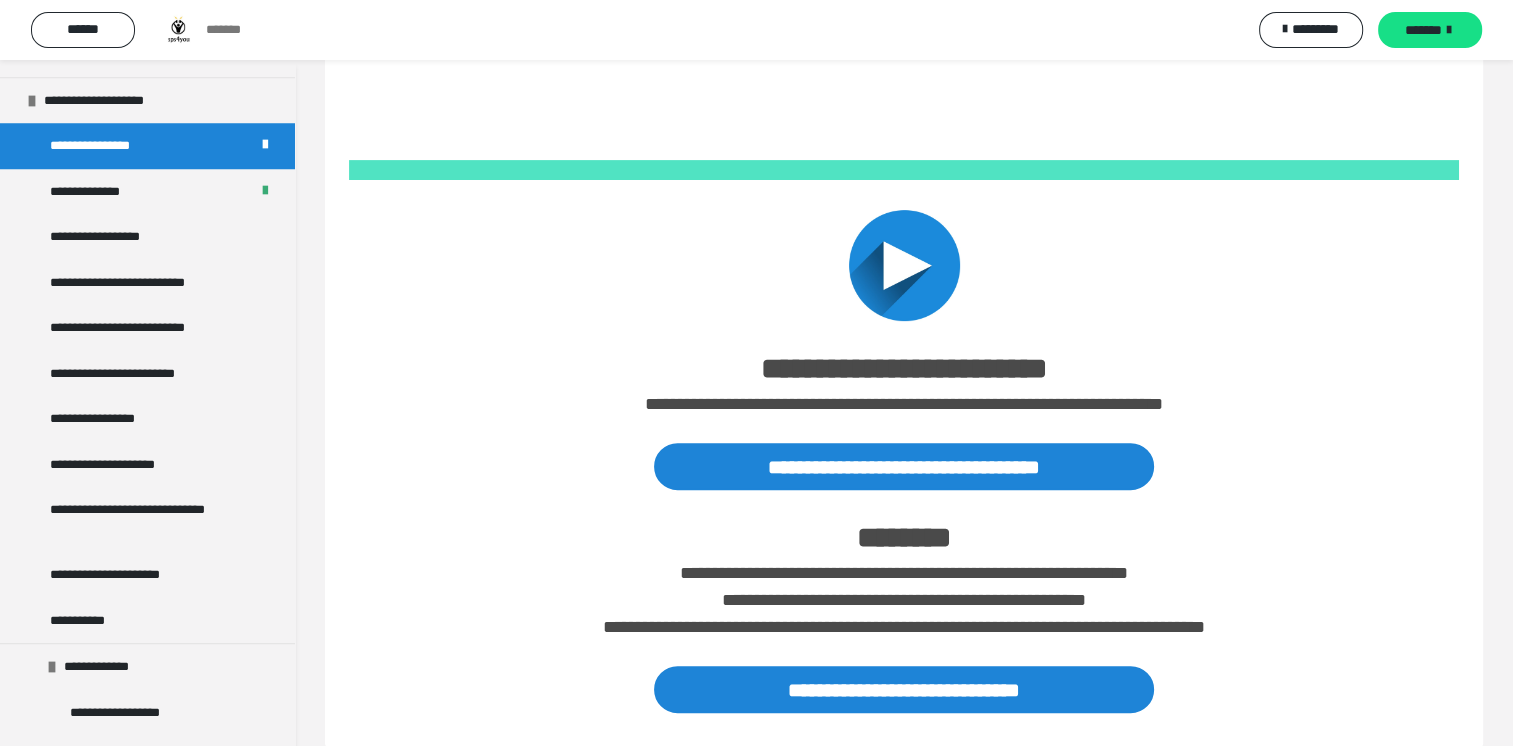 scroll, scrollTop: 699, scrollLeft: 0, axis: vertical 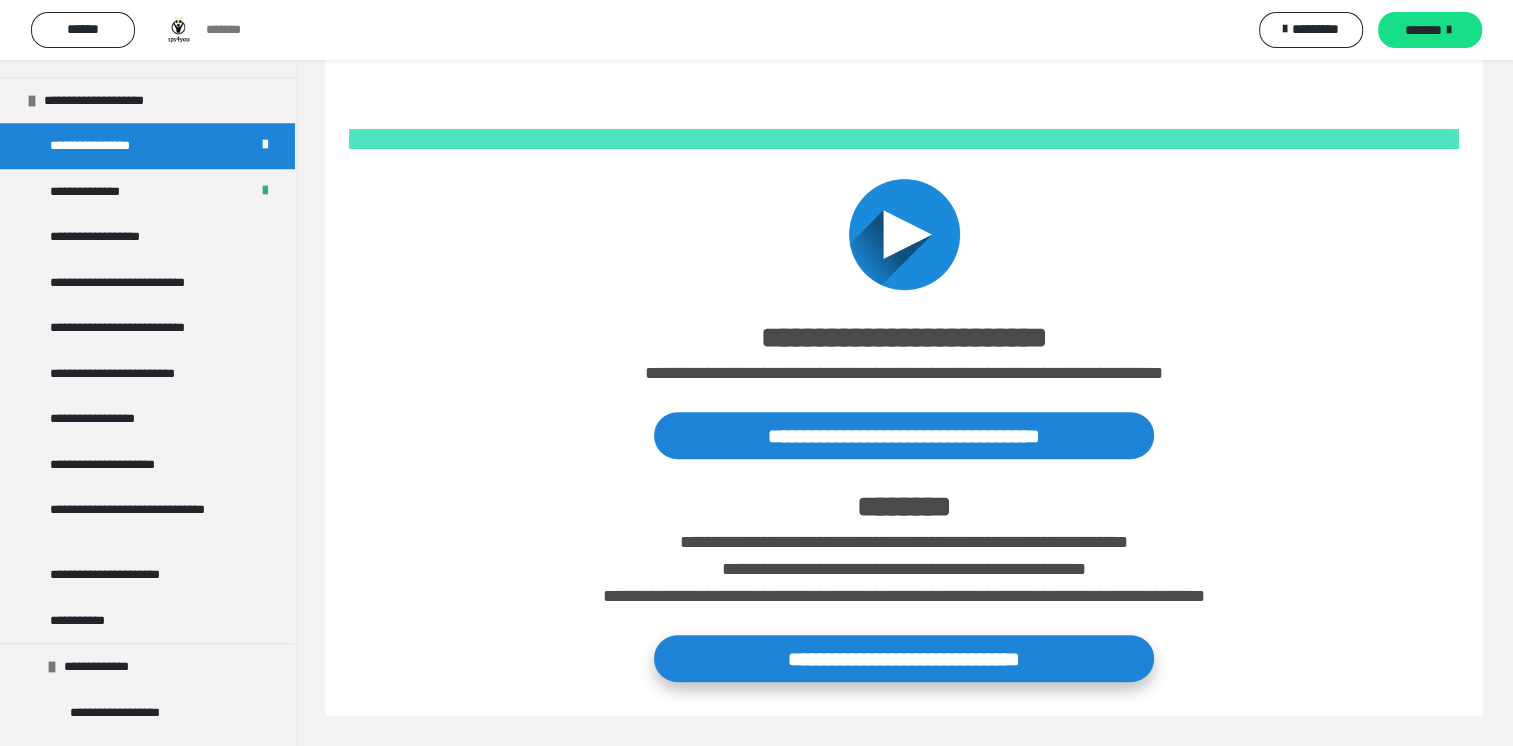click on "**********" at bounding box center (904, 658) 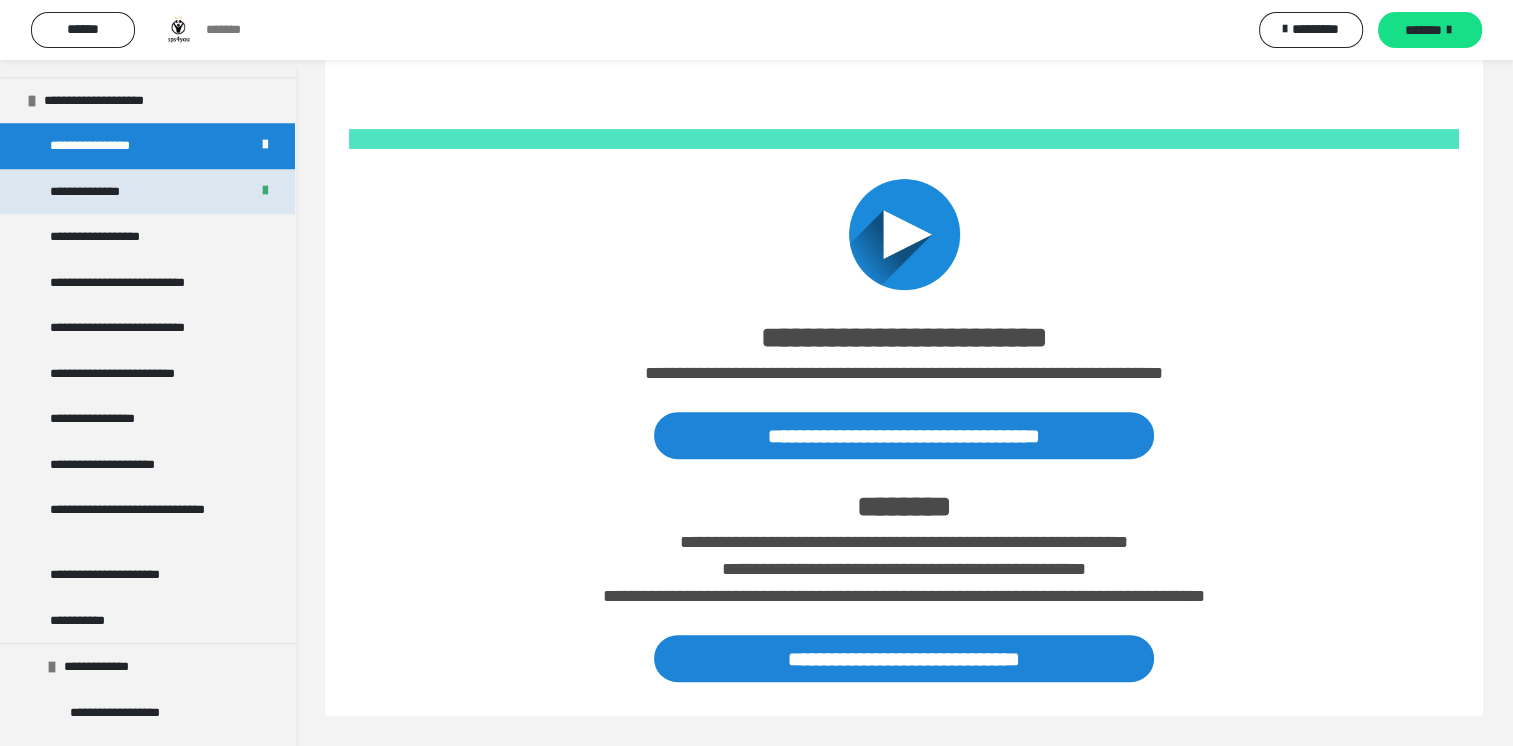 click on "**********" at bounding box center (96, 192) 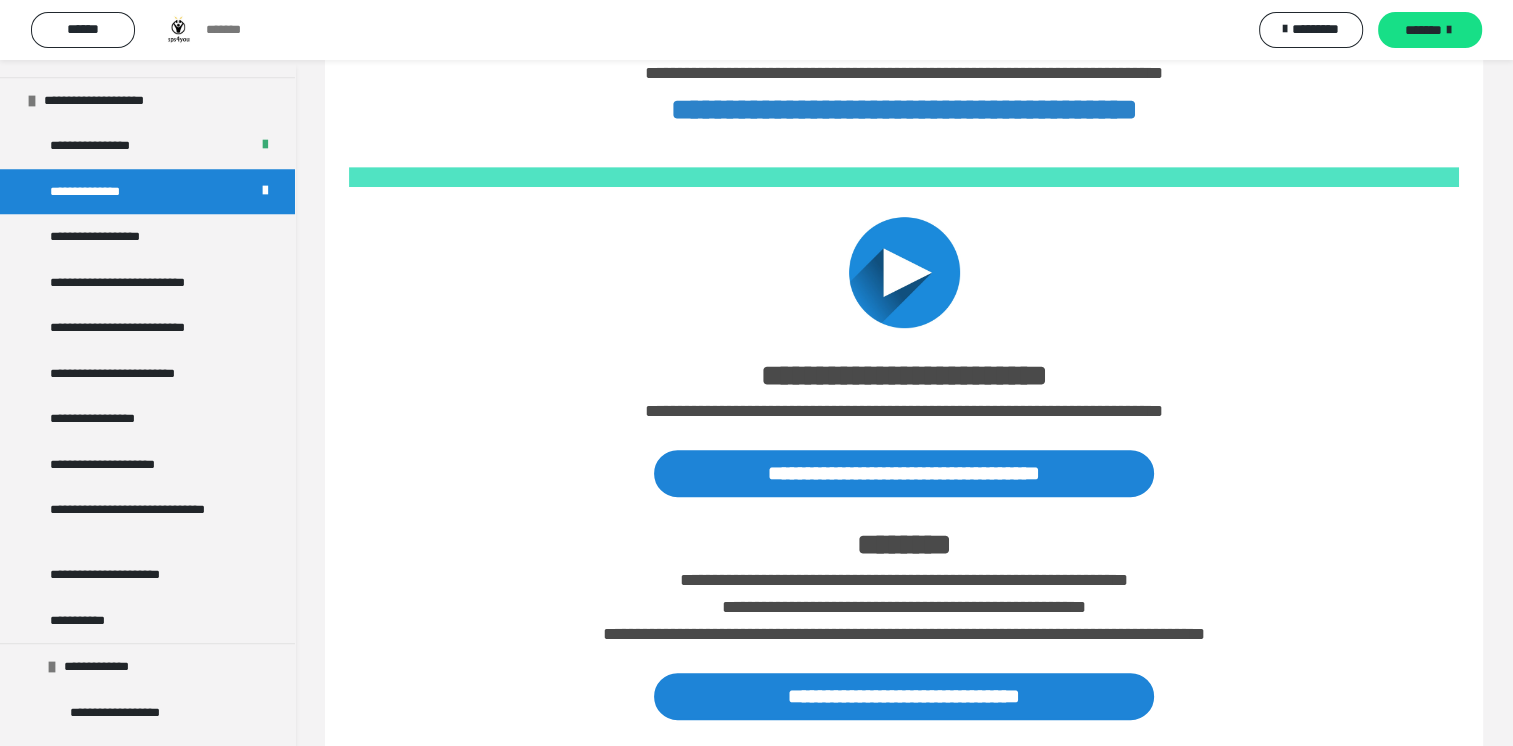 scroll, scrollTop: 1036, scrollLeft: 0, axis: vertical 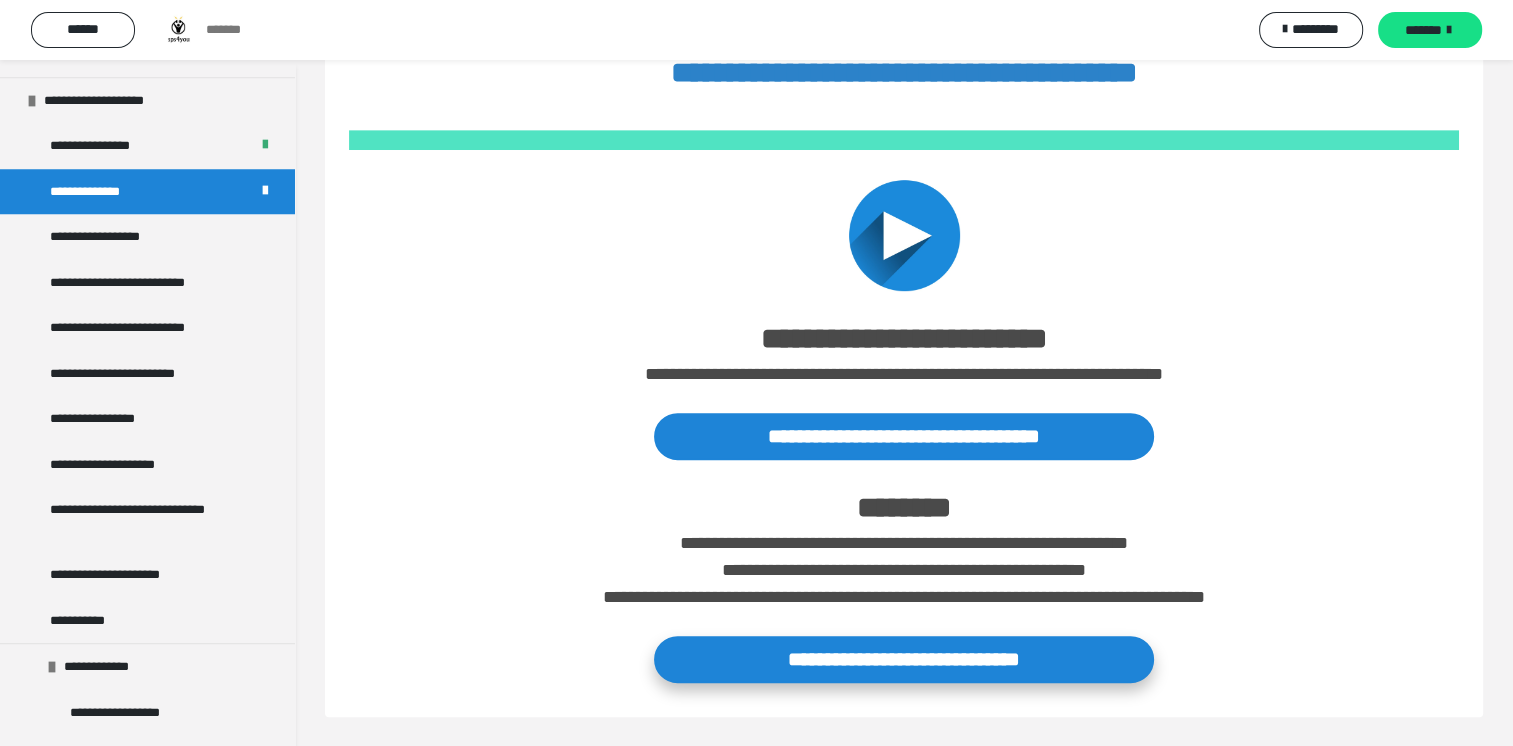 click on "**********" at bounding box center (904, 659) 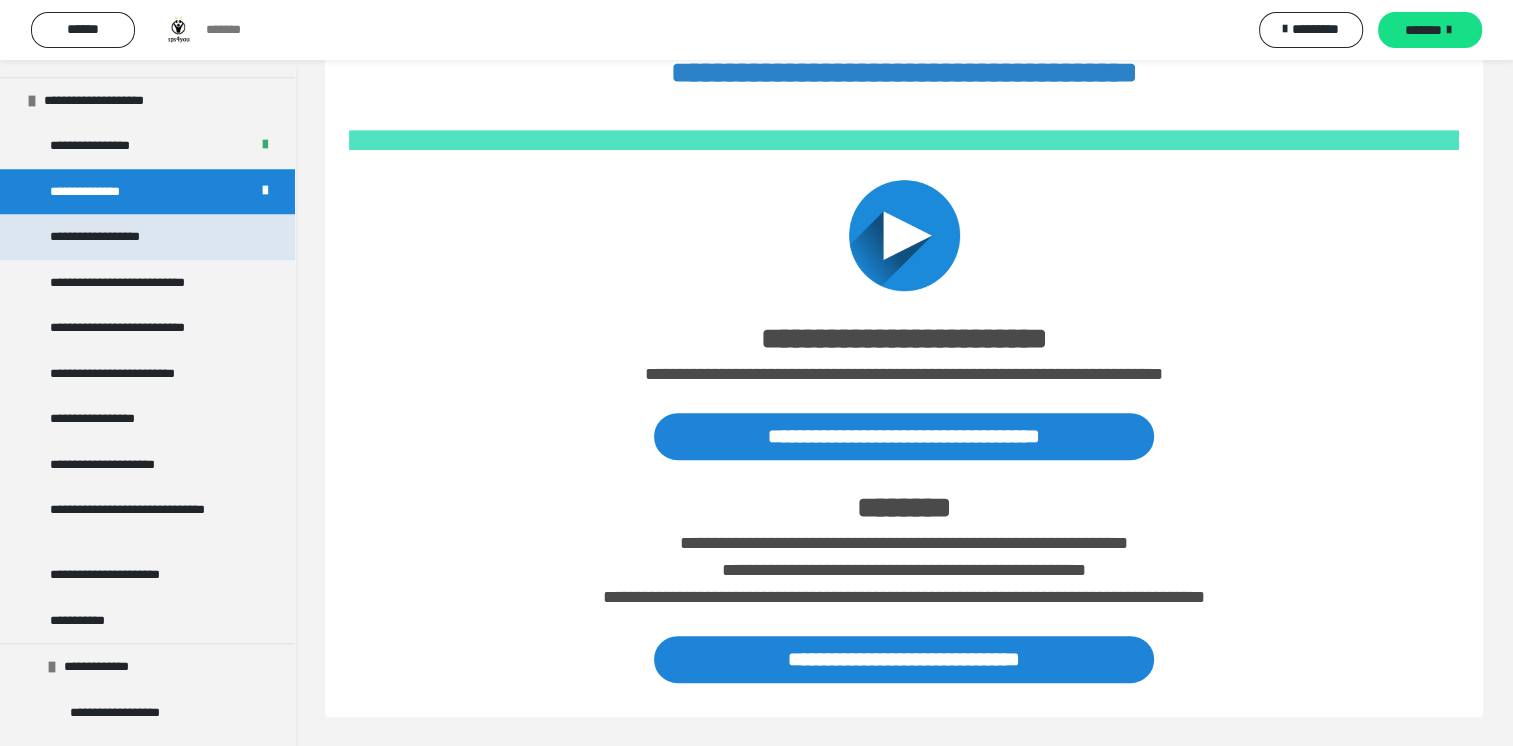 click on "**********" at bounding box center (108, 237) 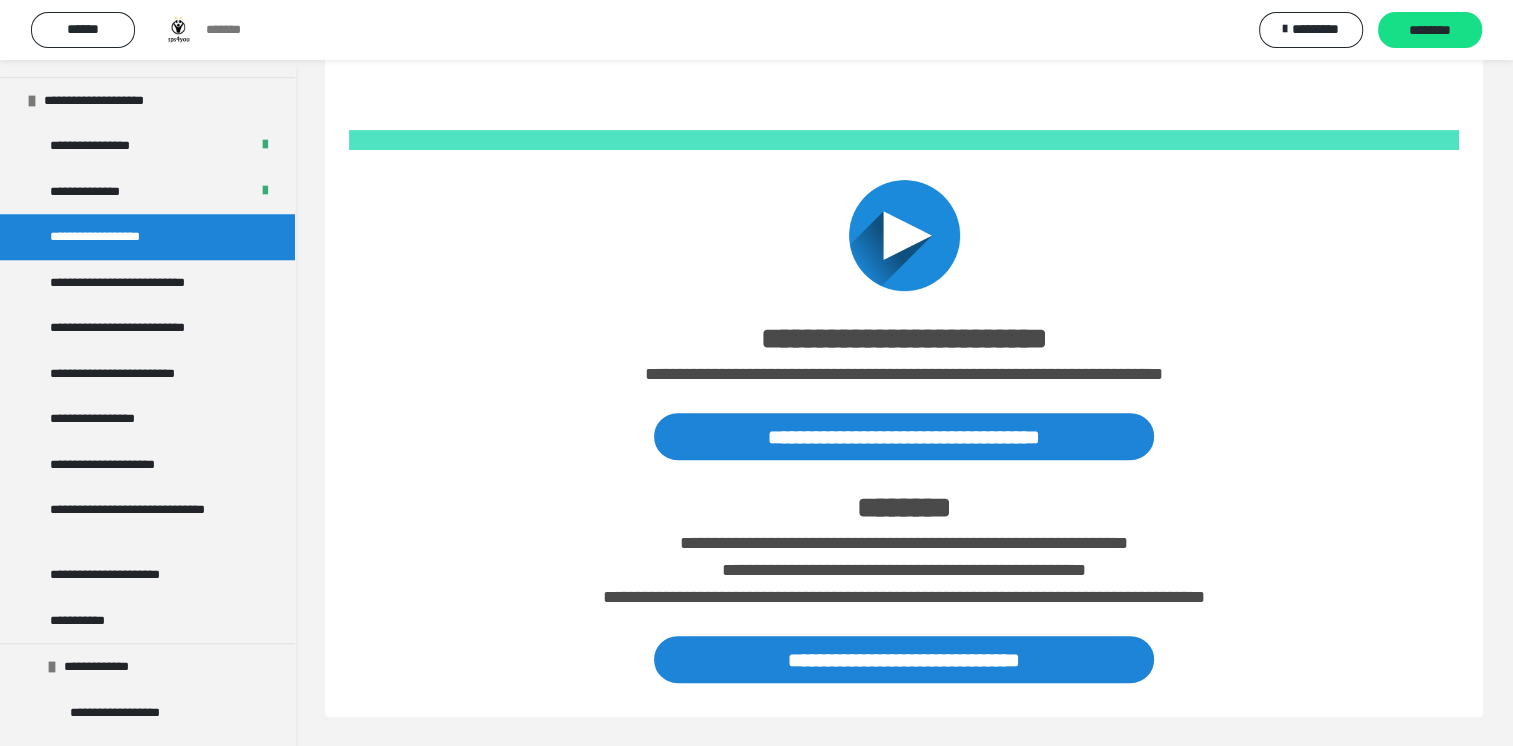 scroll, scrollTop: 699, scrollLeft: 0, axis: vertical 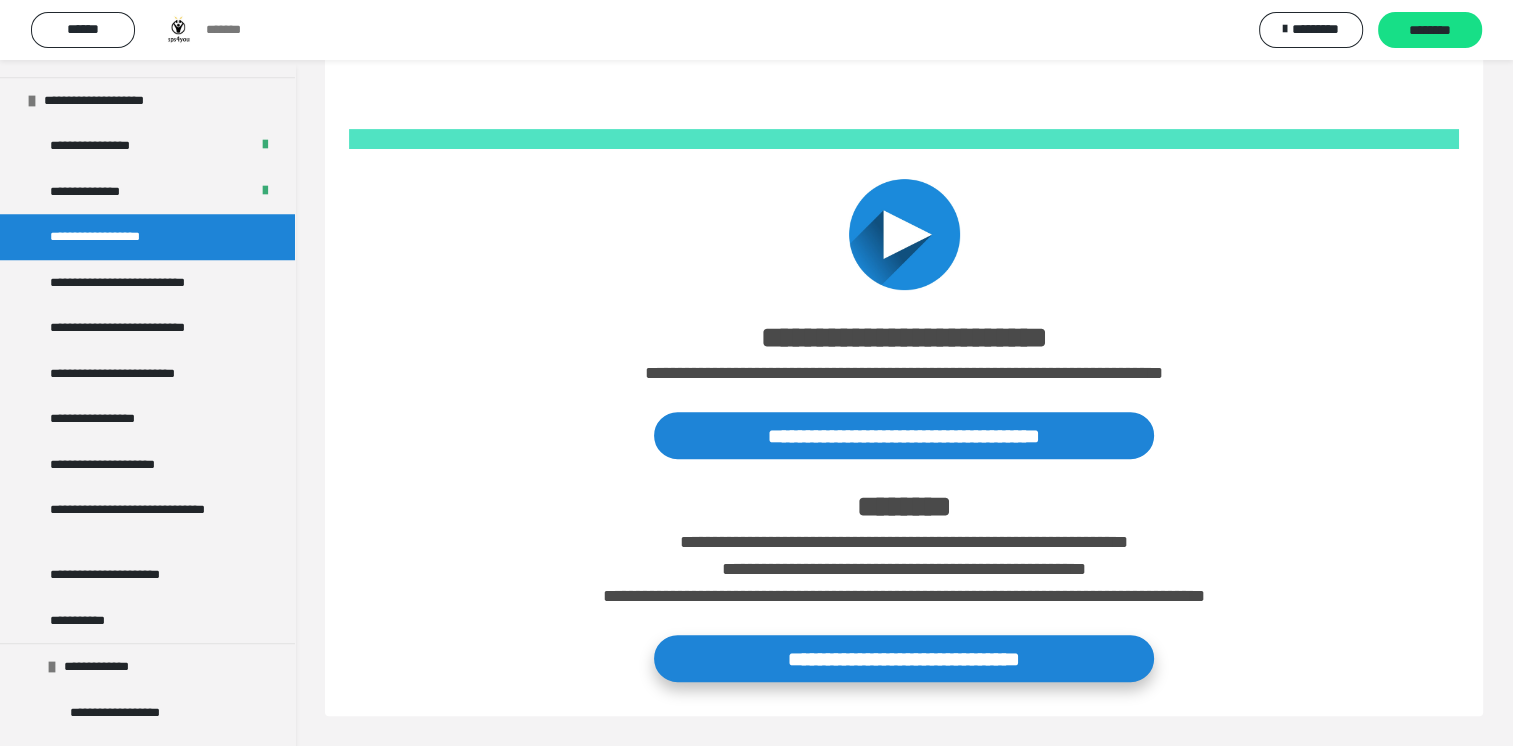 click on "**********" at bounding box center [904, 658] 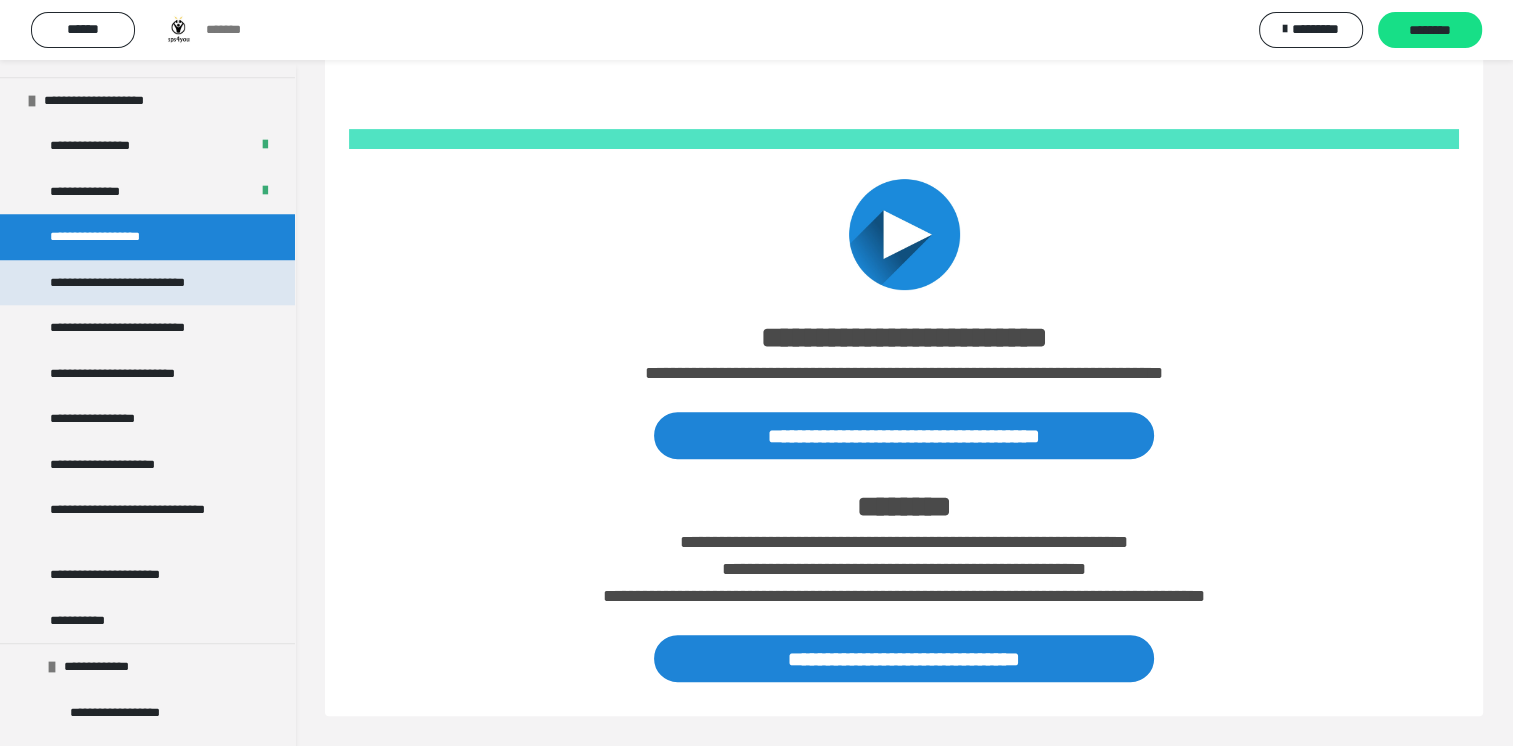 click on "**********" at bounding box center (139, 283) 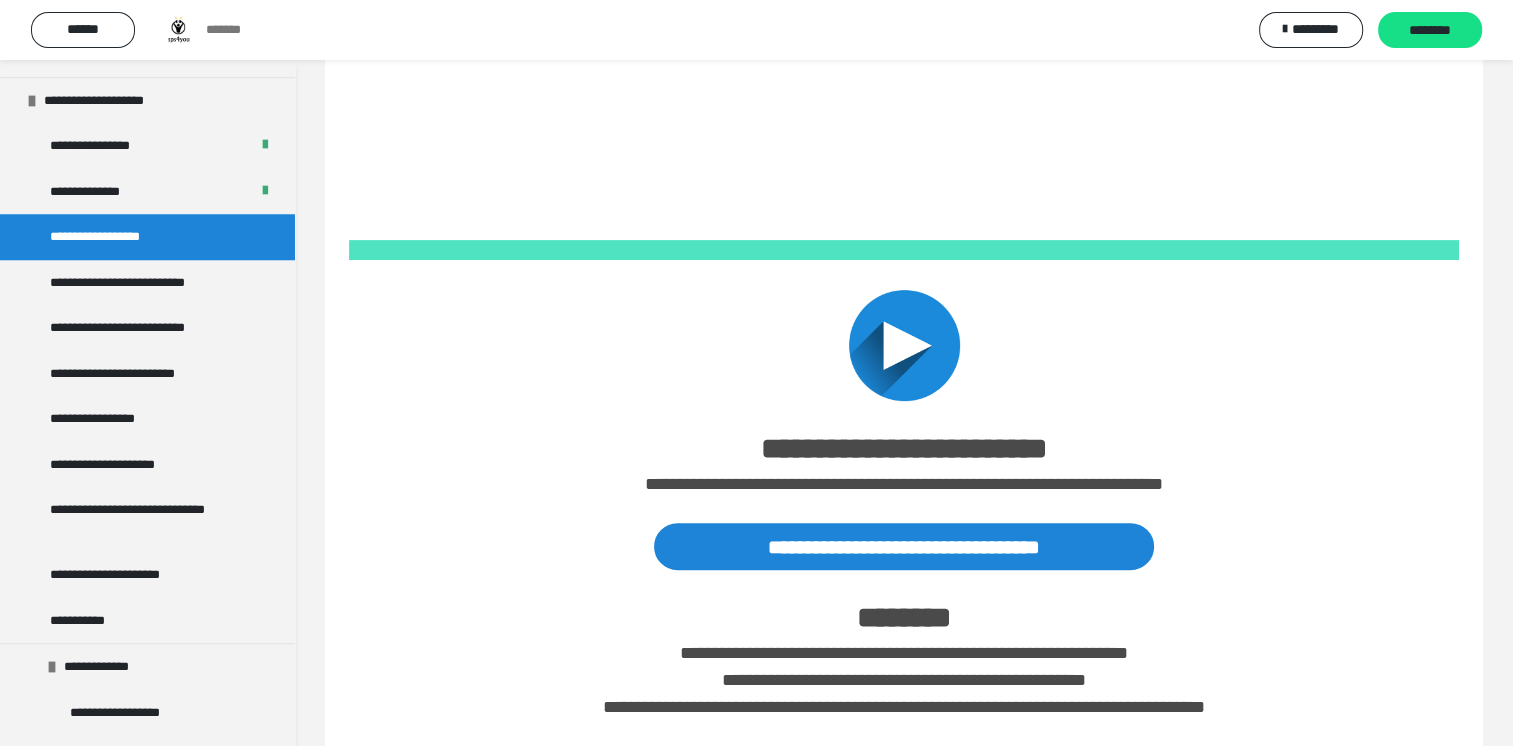 scroll, scrollTop: 599, scrollLeft: 0, axis: vertical 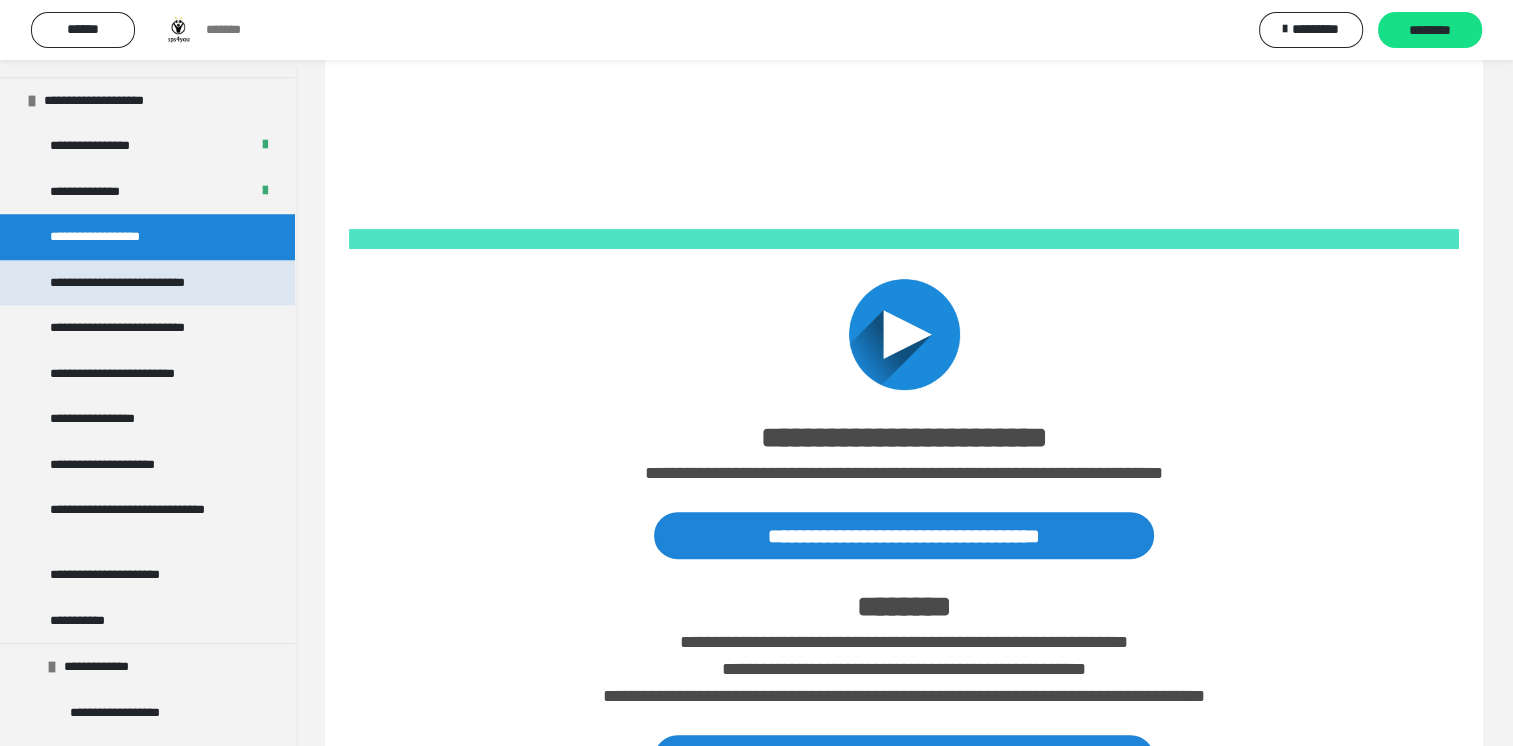 click on "**********" at bounding box center [139, 283] 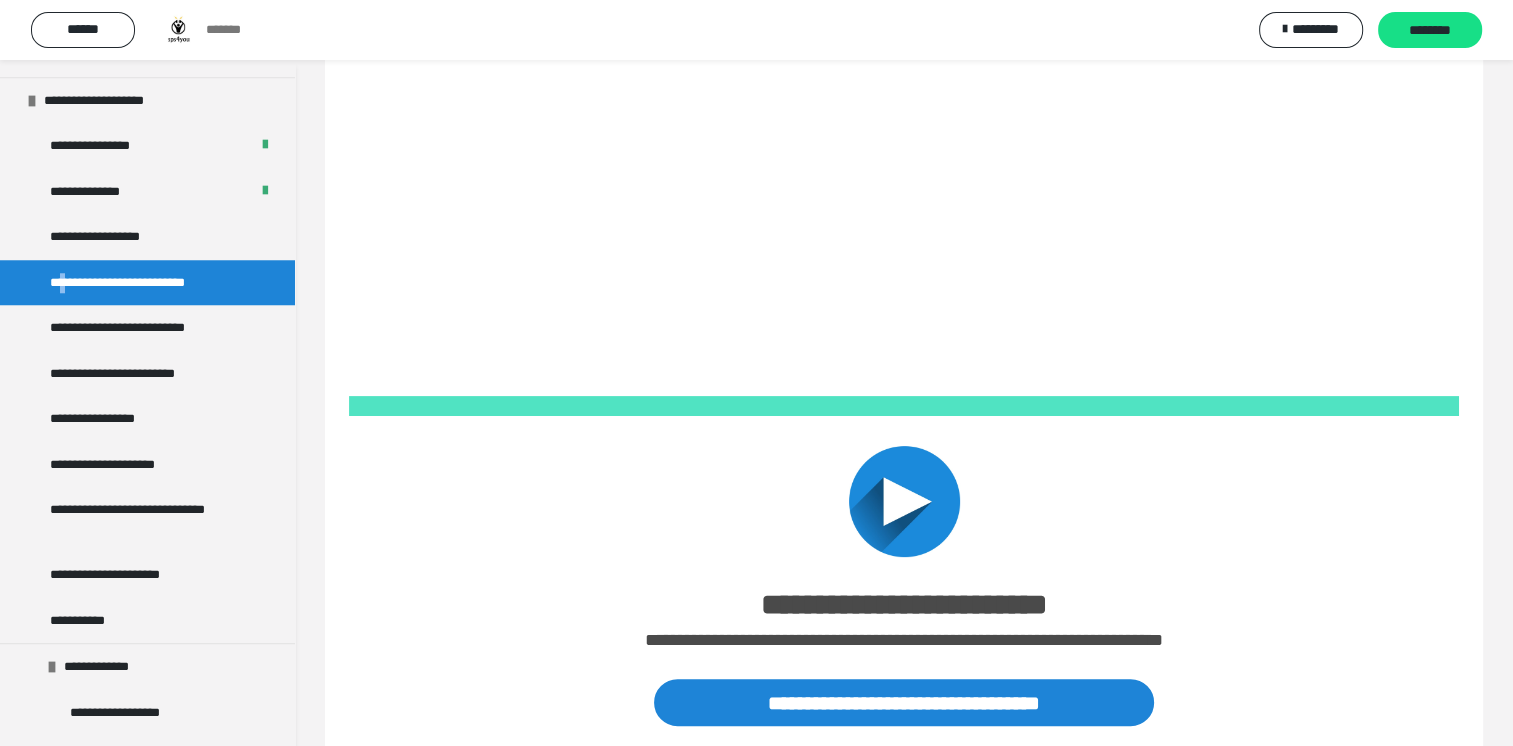 scroll, scrollTop: 199, scrollLeft: 0, axis: vertical 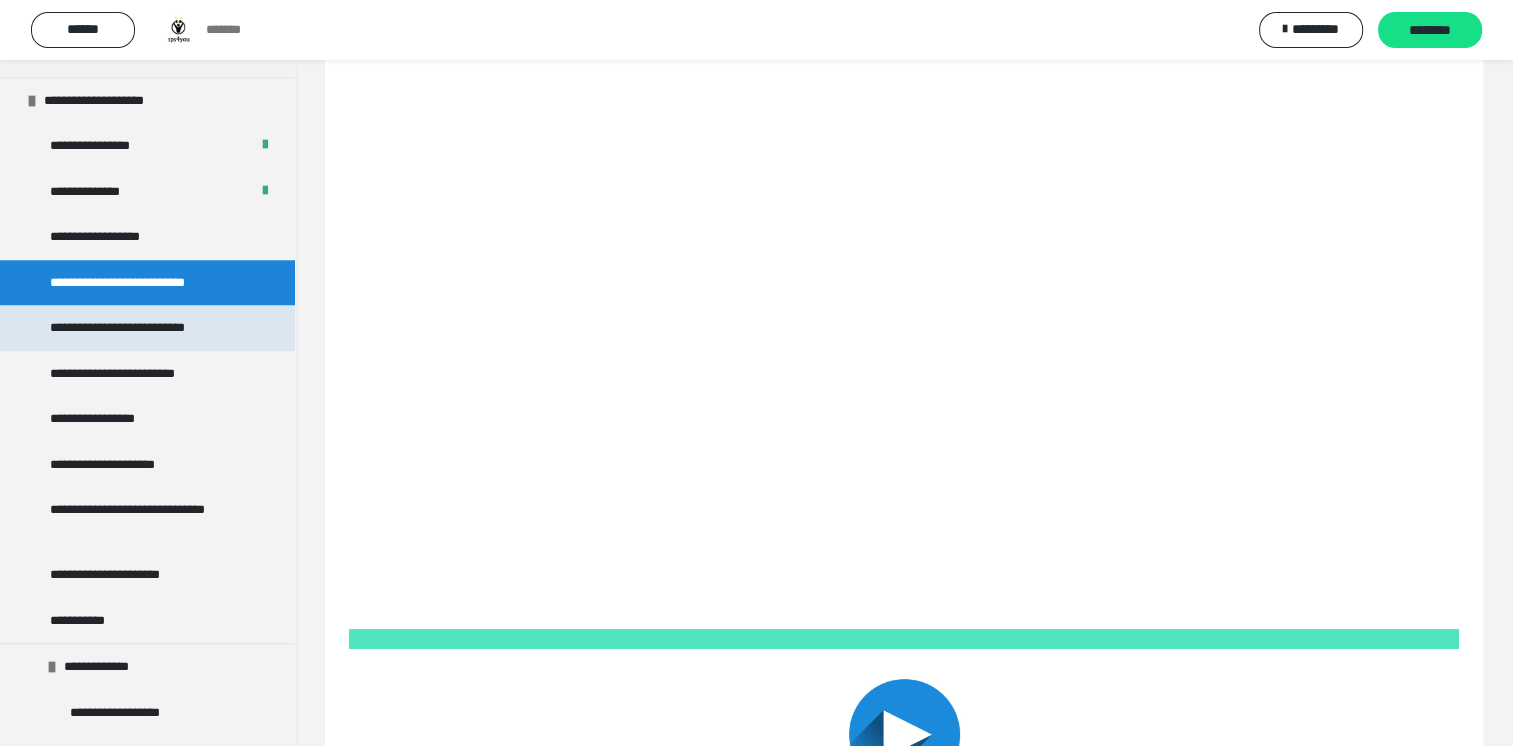click on "**********" at bounding box center [140, 328] 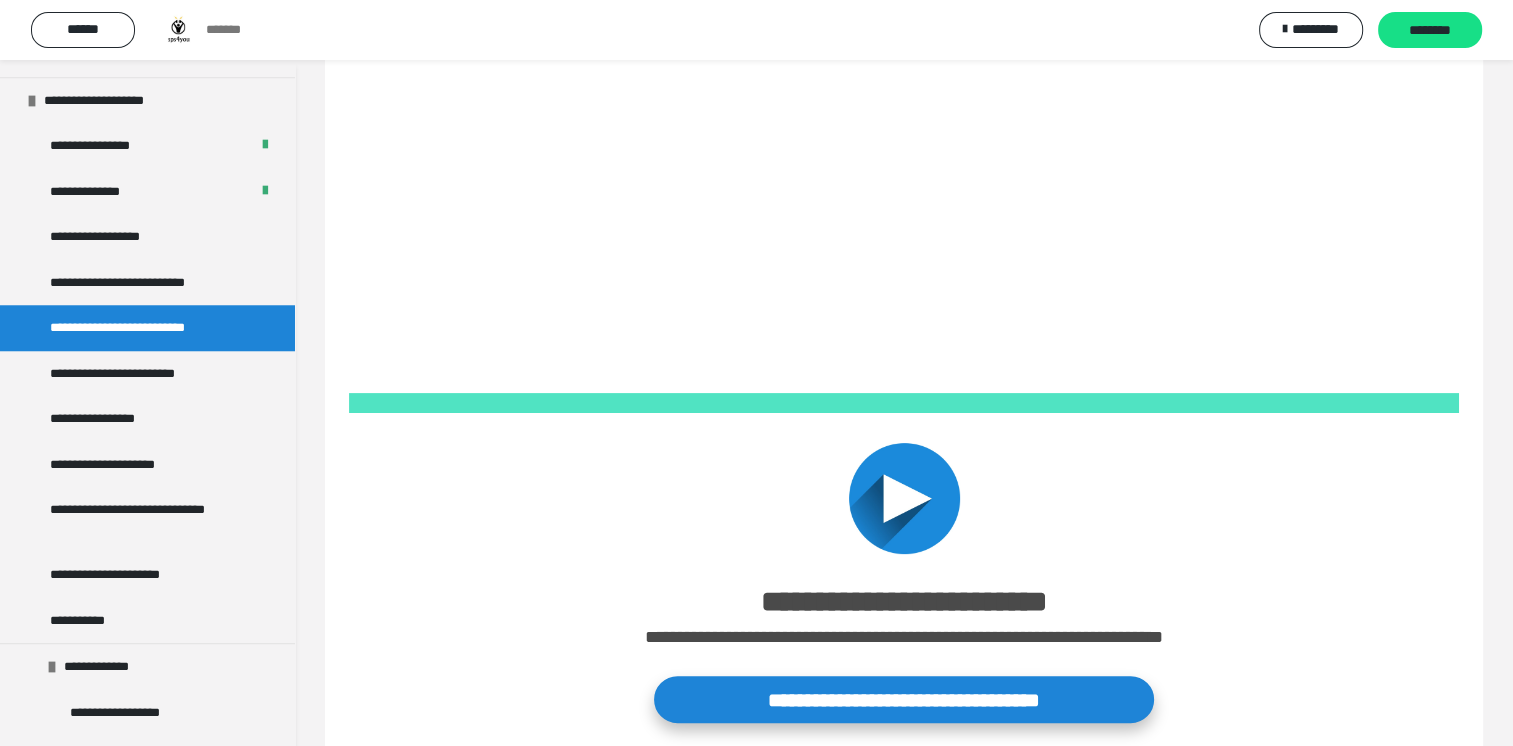 scroll, scrollTop: 699, scrollLeft: 0, axis: vertical 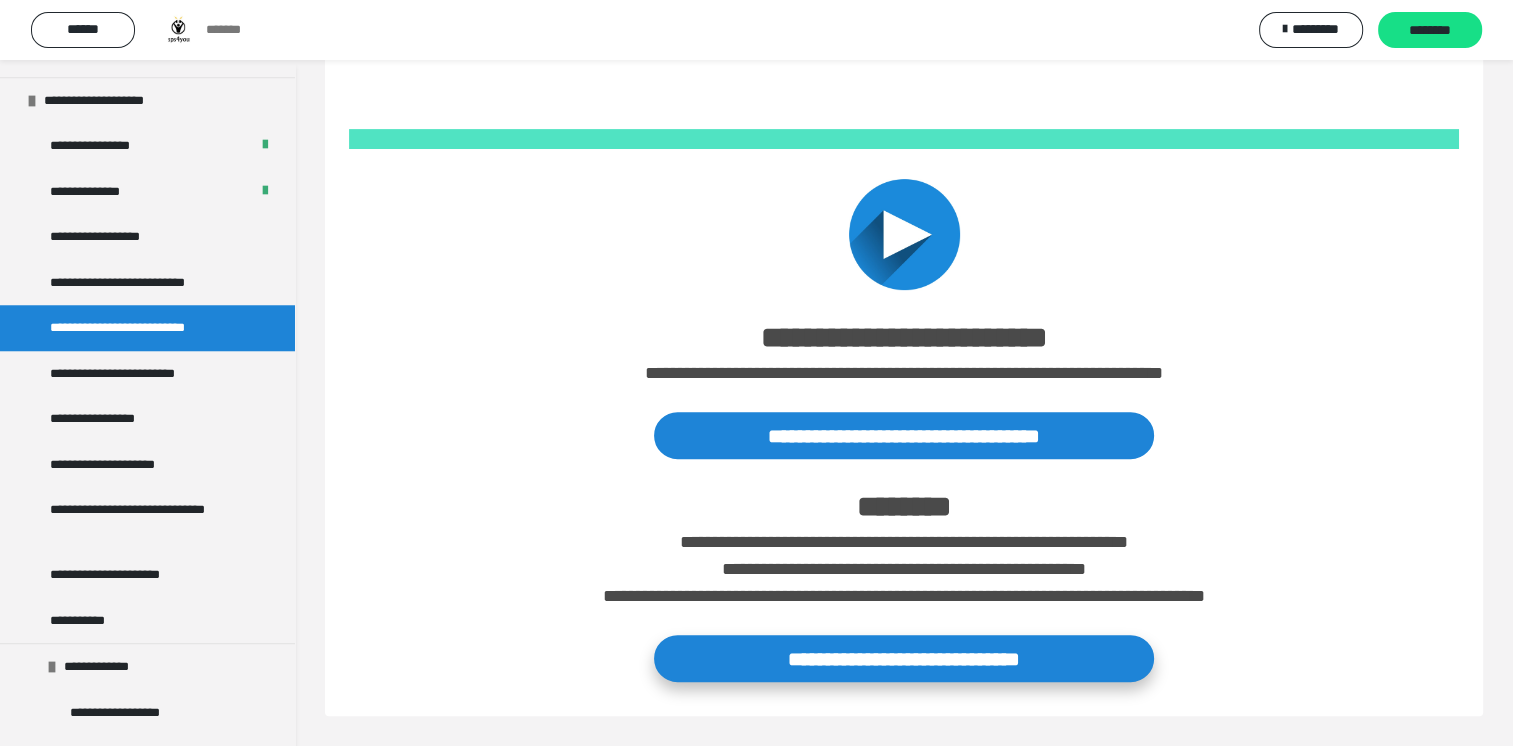 click on "**********" at bounding box center (904, 658) 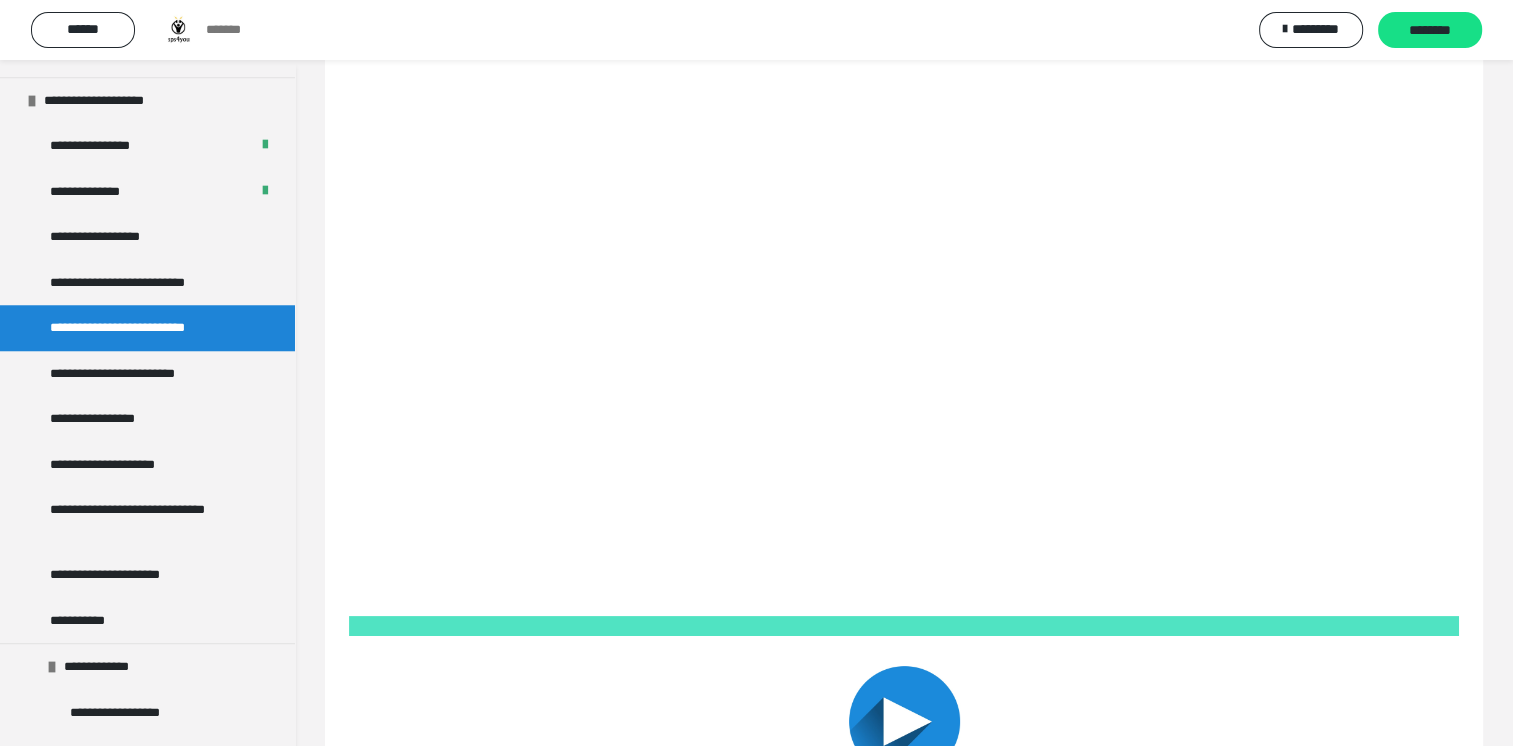 scroll, scrollTop: 199, scrollLeft: 0, axis: vertical 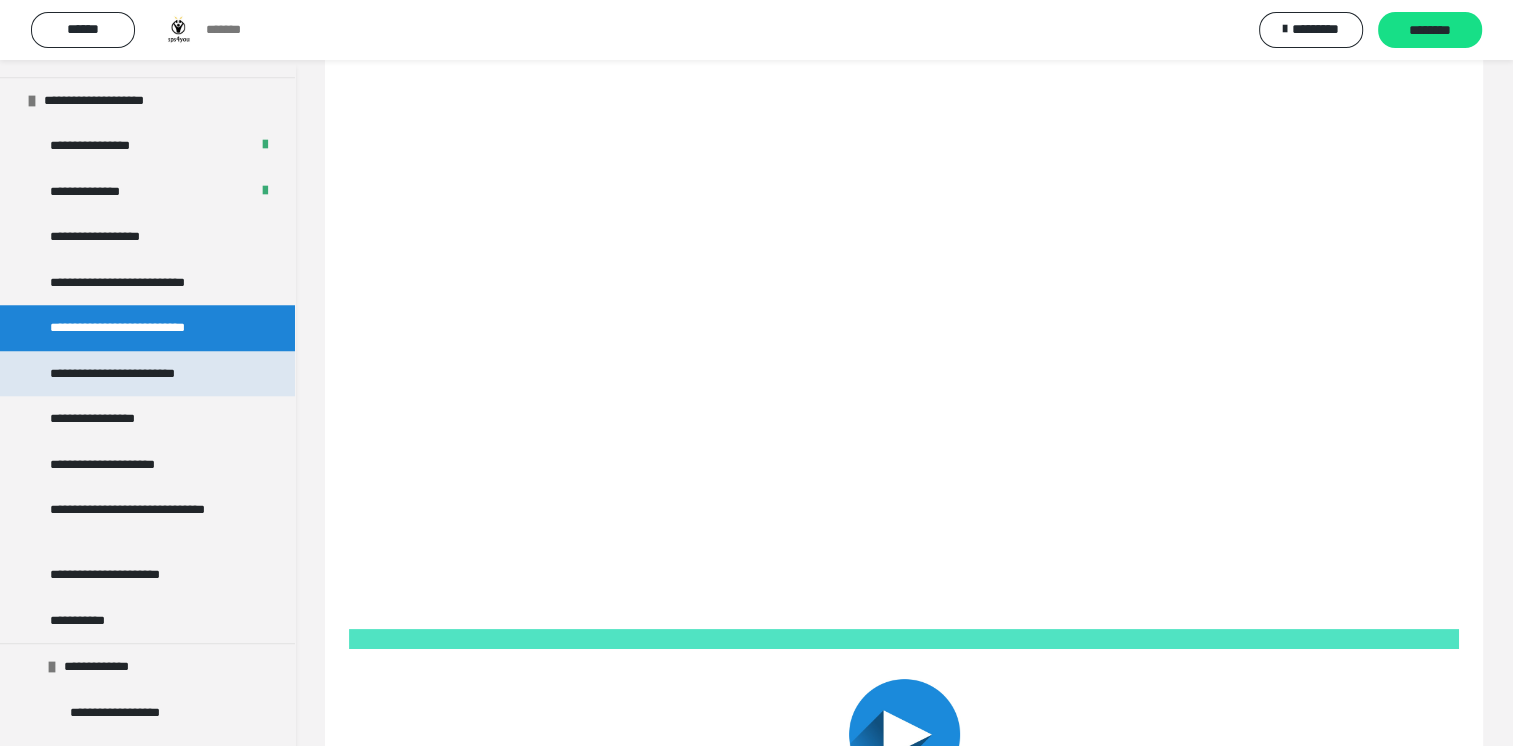 click on "**********" at bounding box center [147, 374] 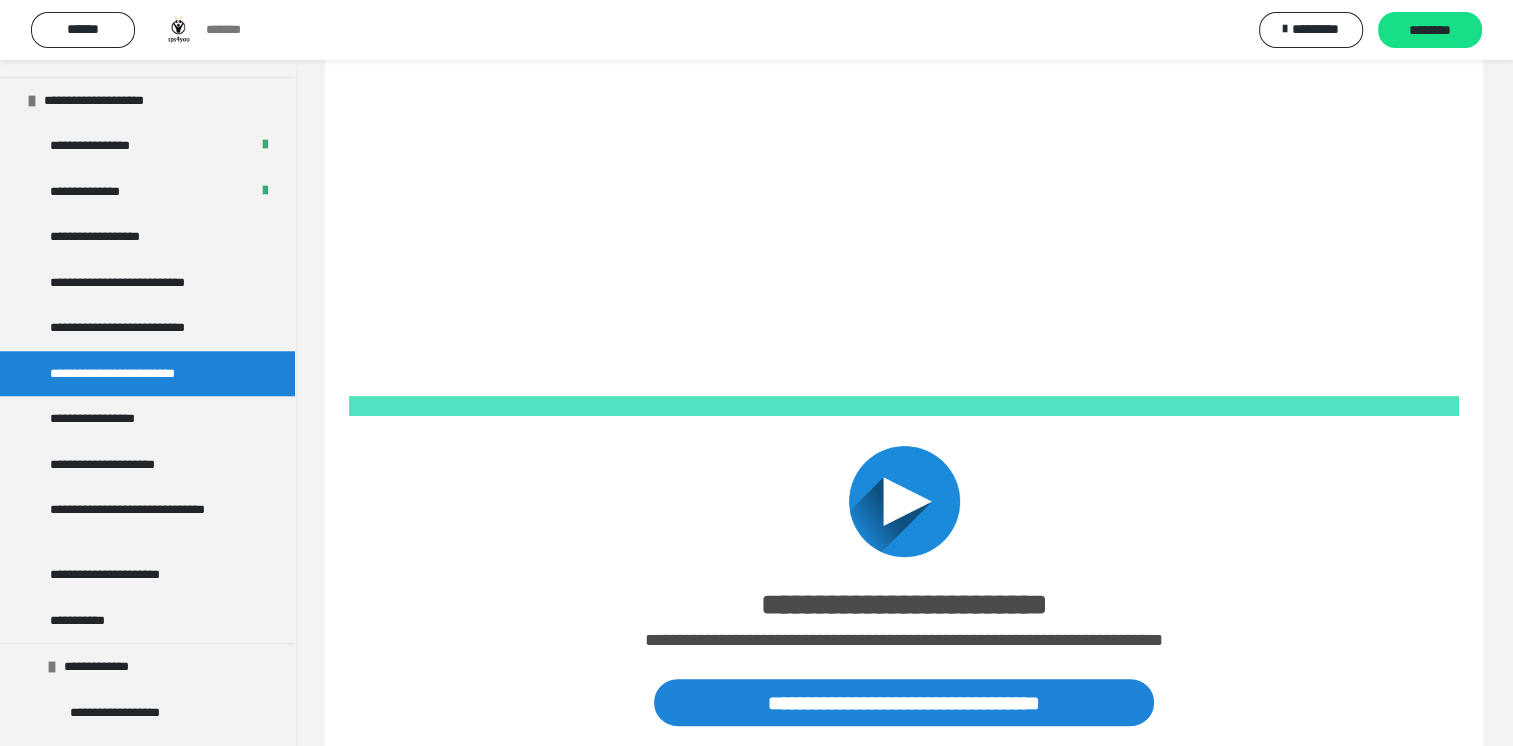scroll, scrollTop: 699, scrollLeft: 0, axis: vertical 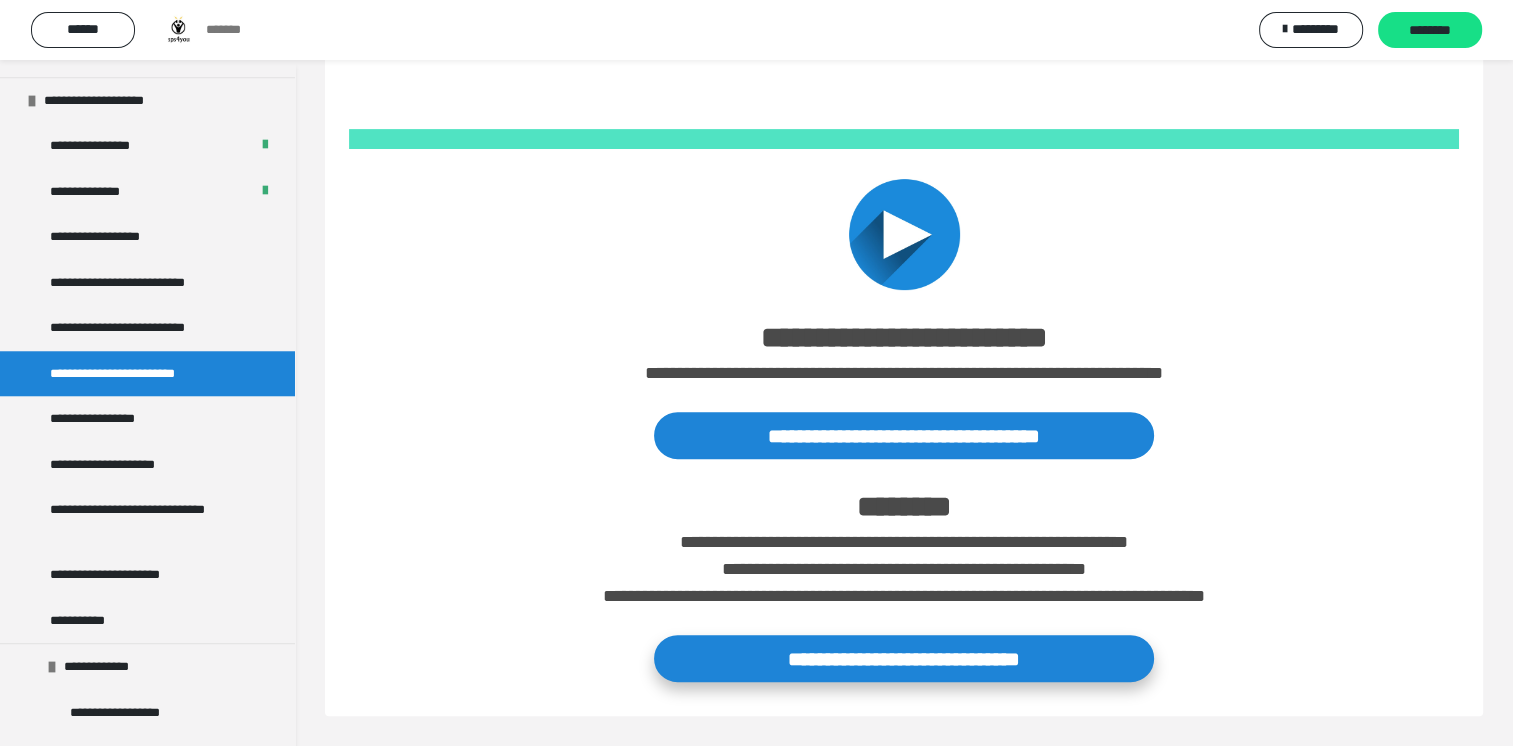 click on "**********" at bounding box center (904, 658) 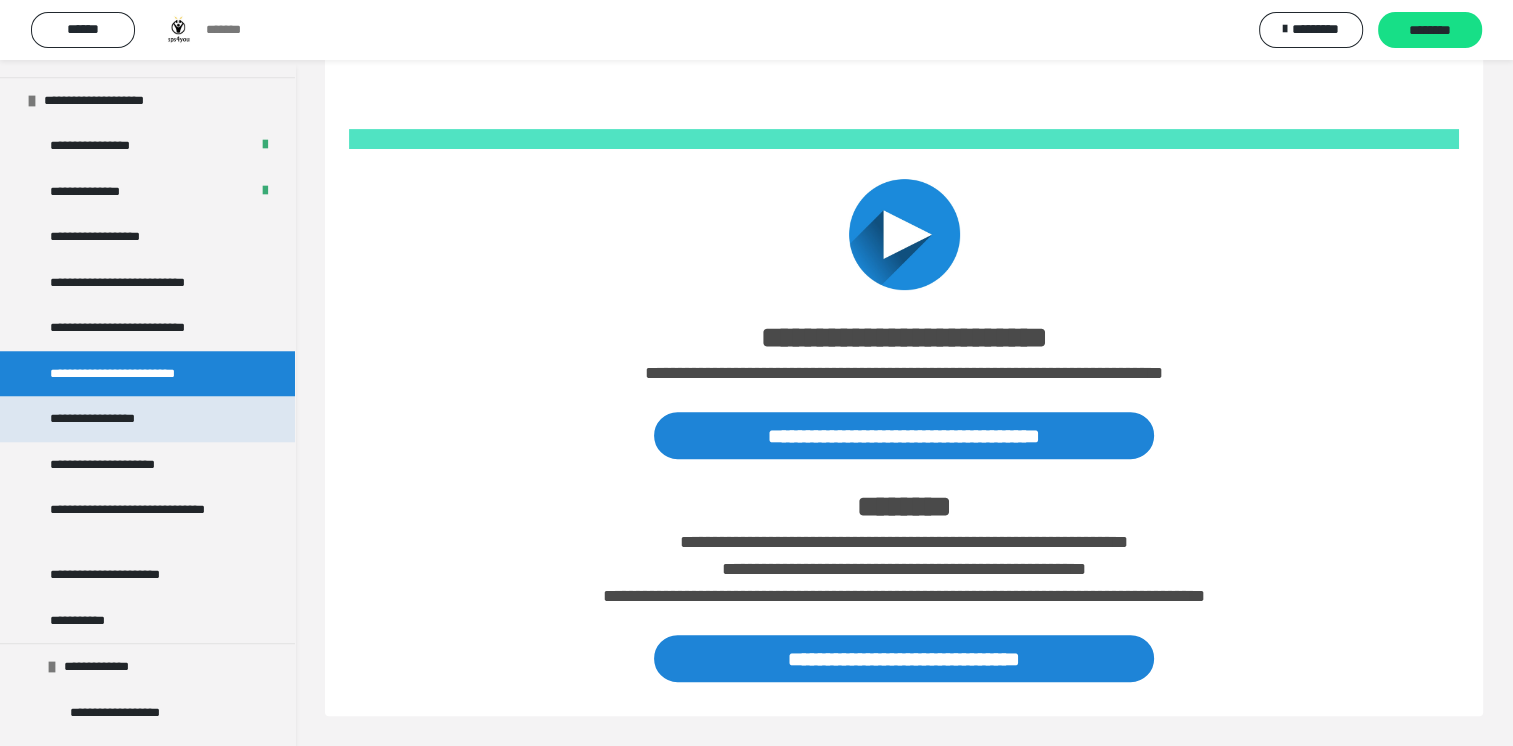 click on "**********" at bounding box center (105, 419) 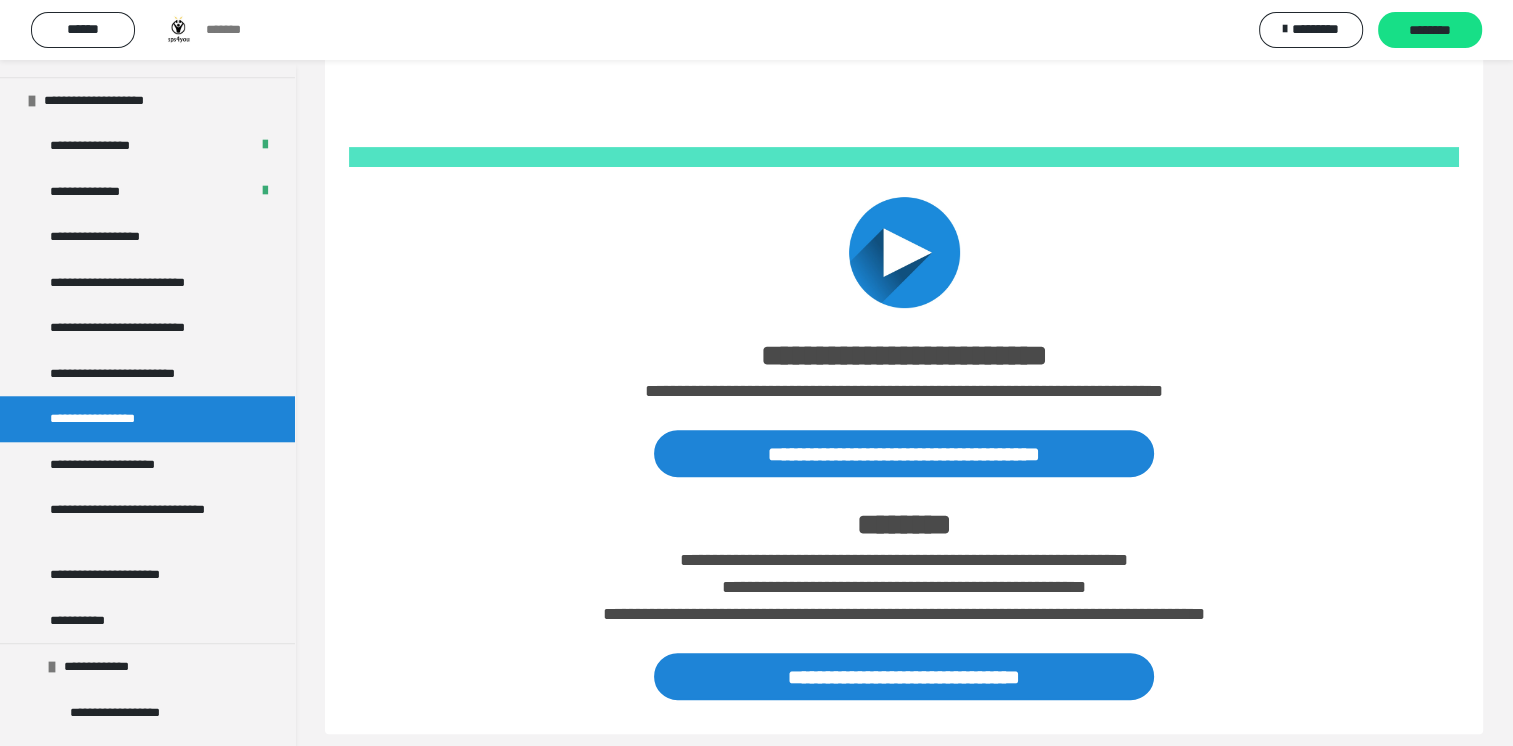 scroll, scrollTop: 699, scrollLeft: 0, axis: vertical 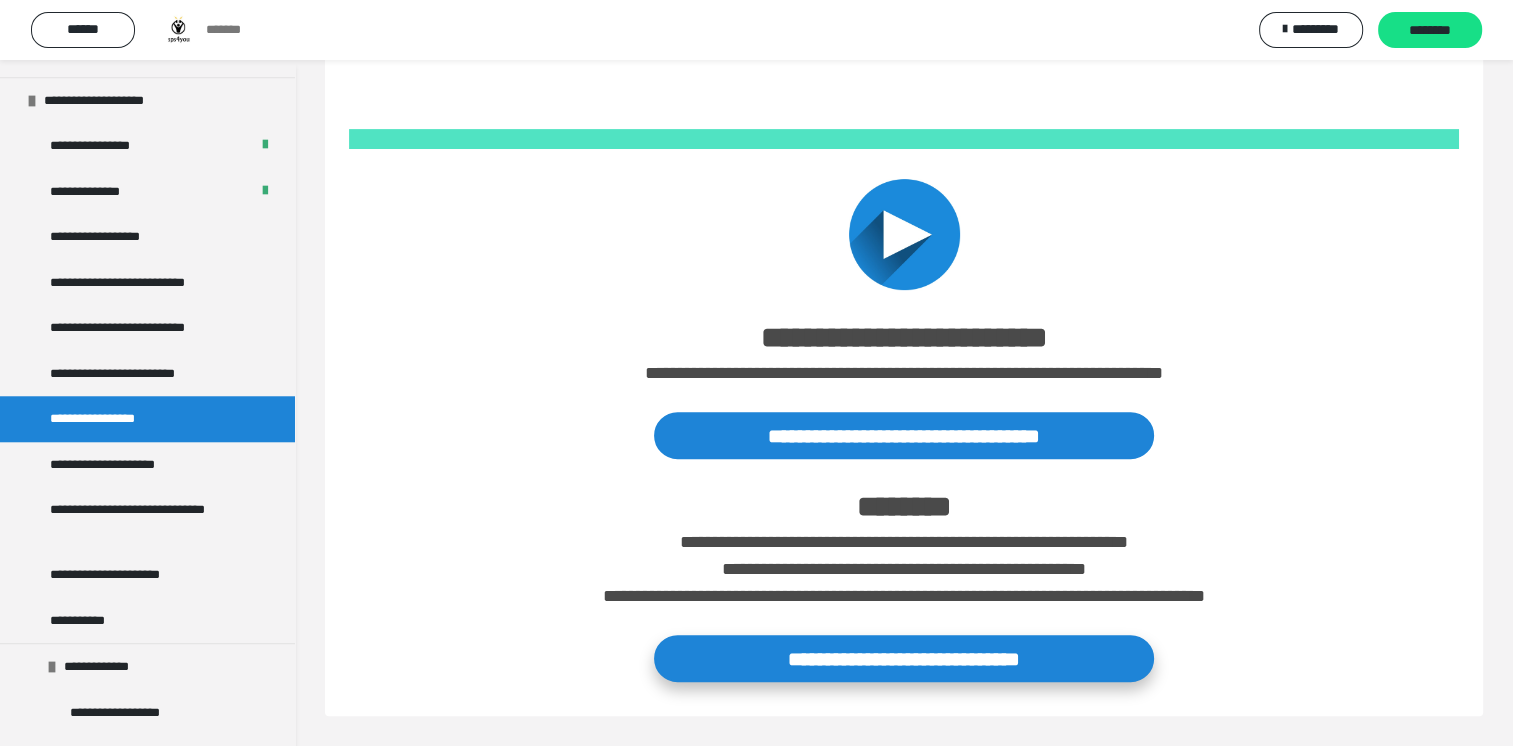 click on "**********" at bounding box center (904, 658) 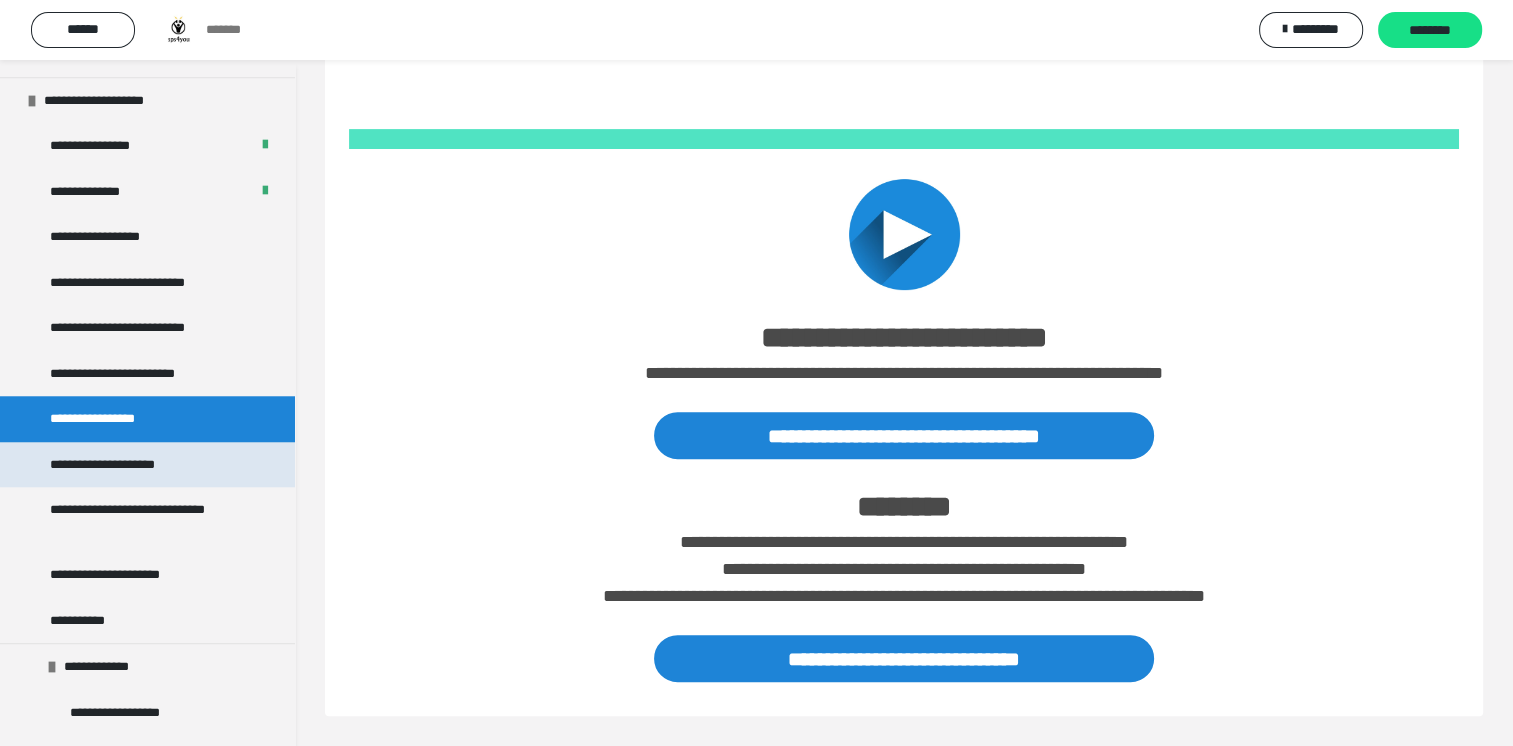 click on "**********" at bounding box center [147, 465] 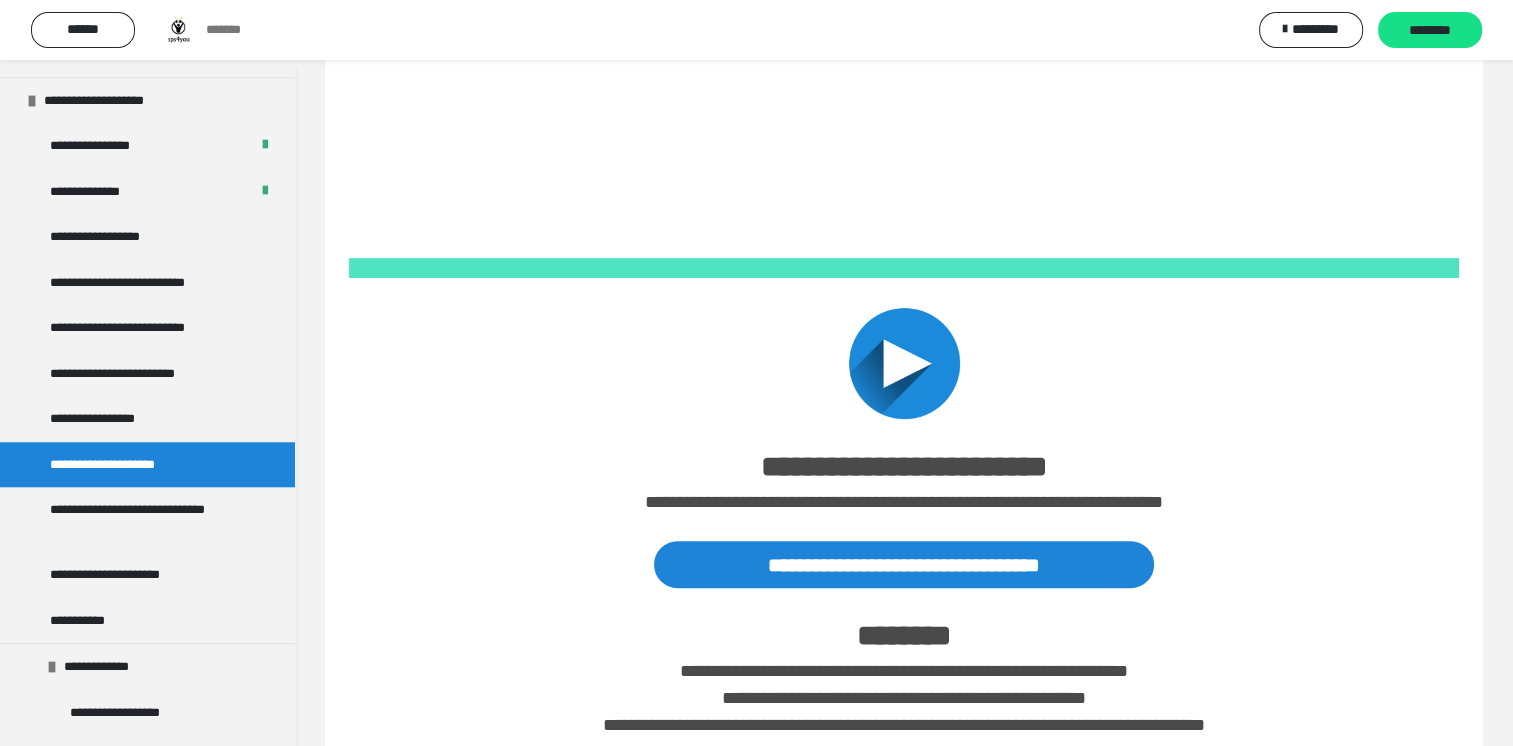 scroll, scrollTop: 699, scrollLeft: 0, axis: vertical 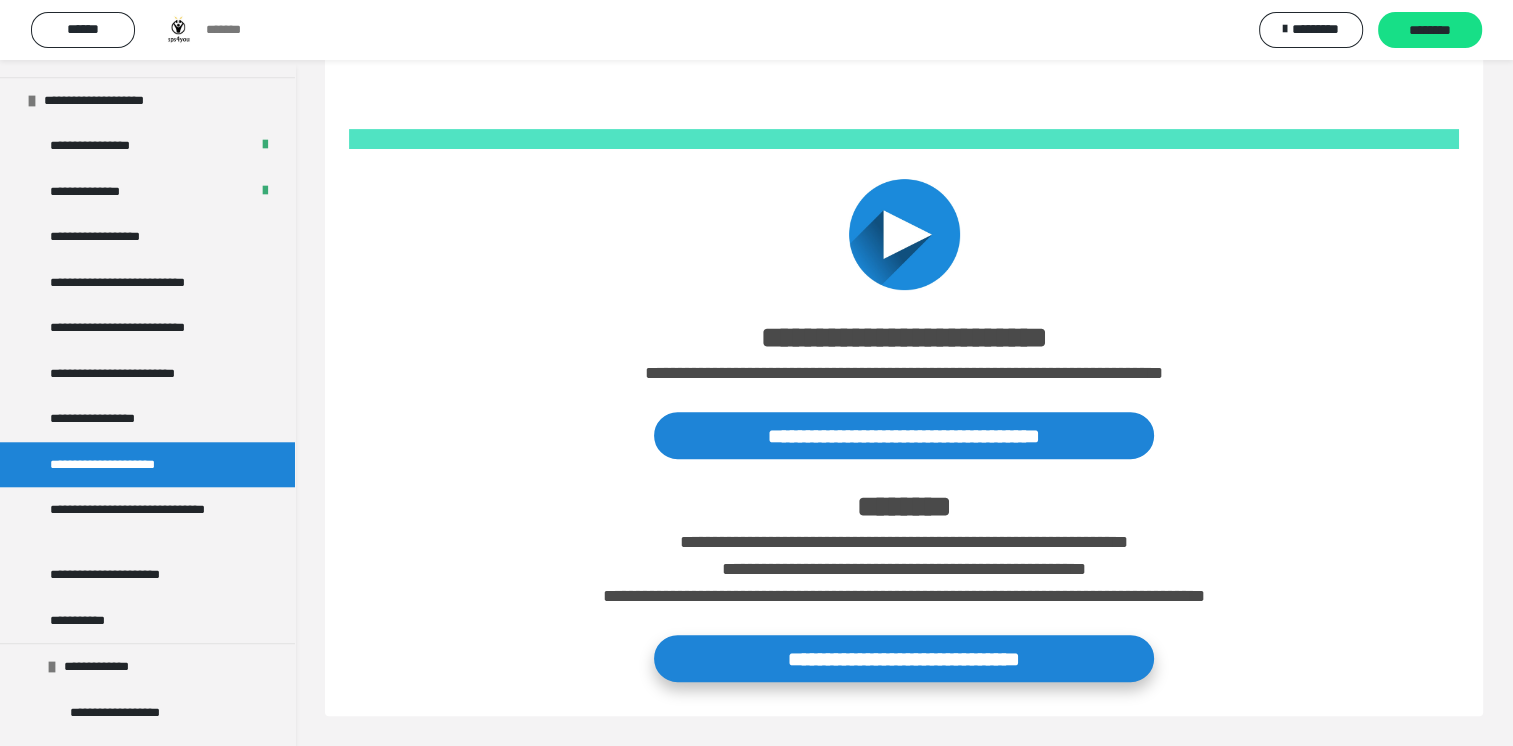 click on "**********" at bounding box center [904, 658] 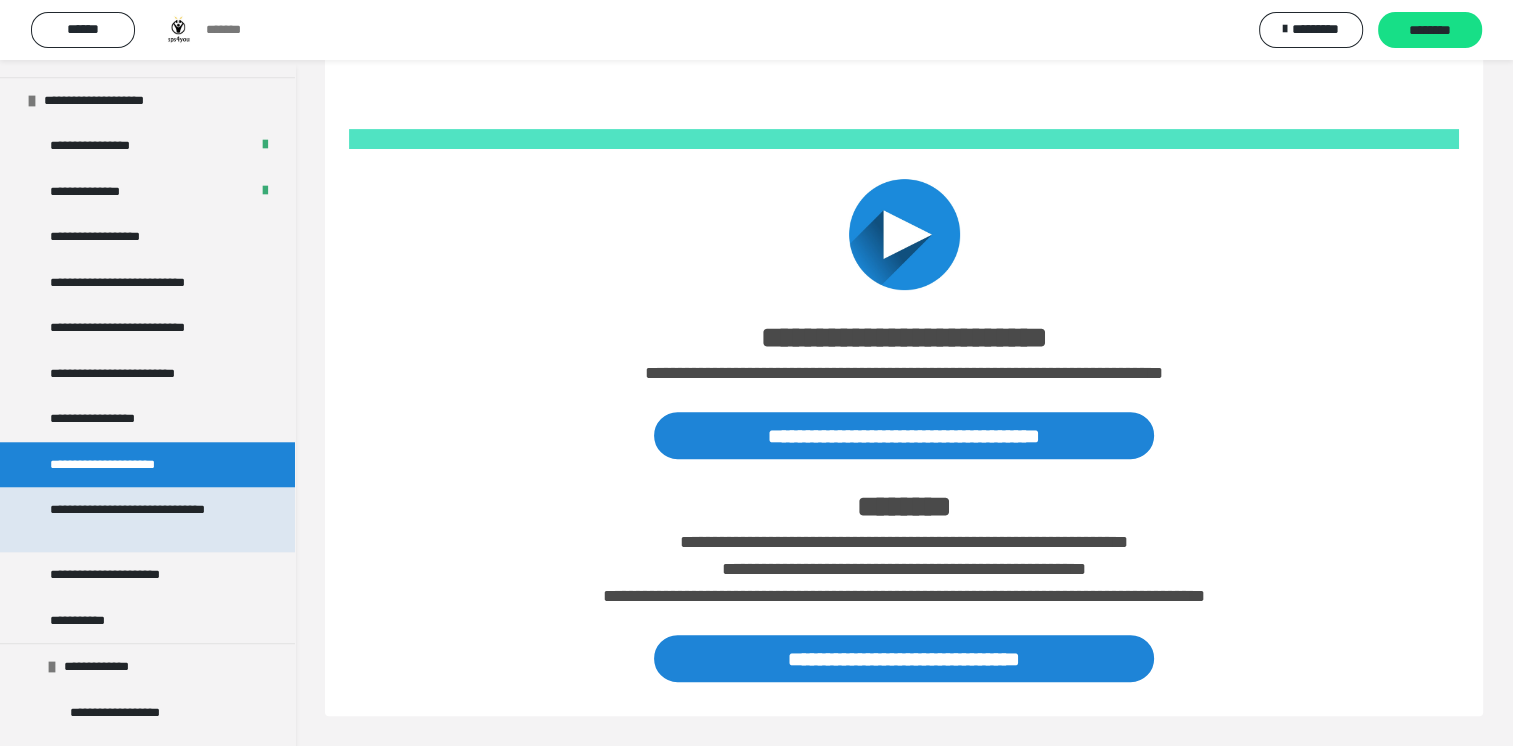 click on "**********" at bounding box center [142, 519] 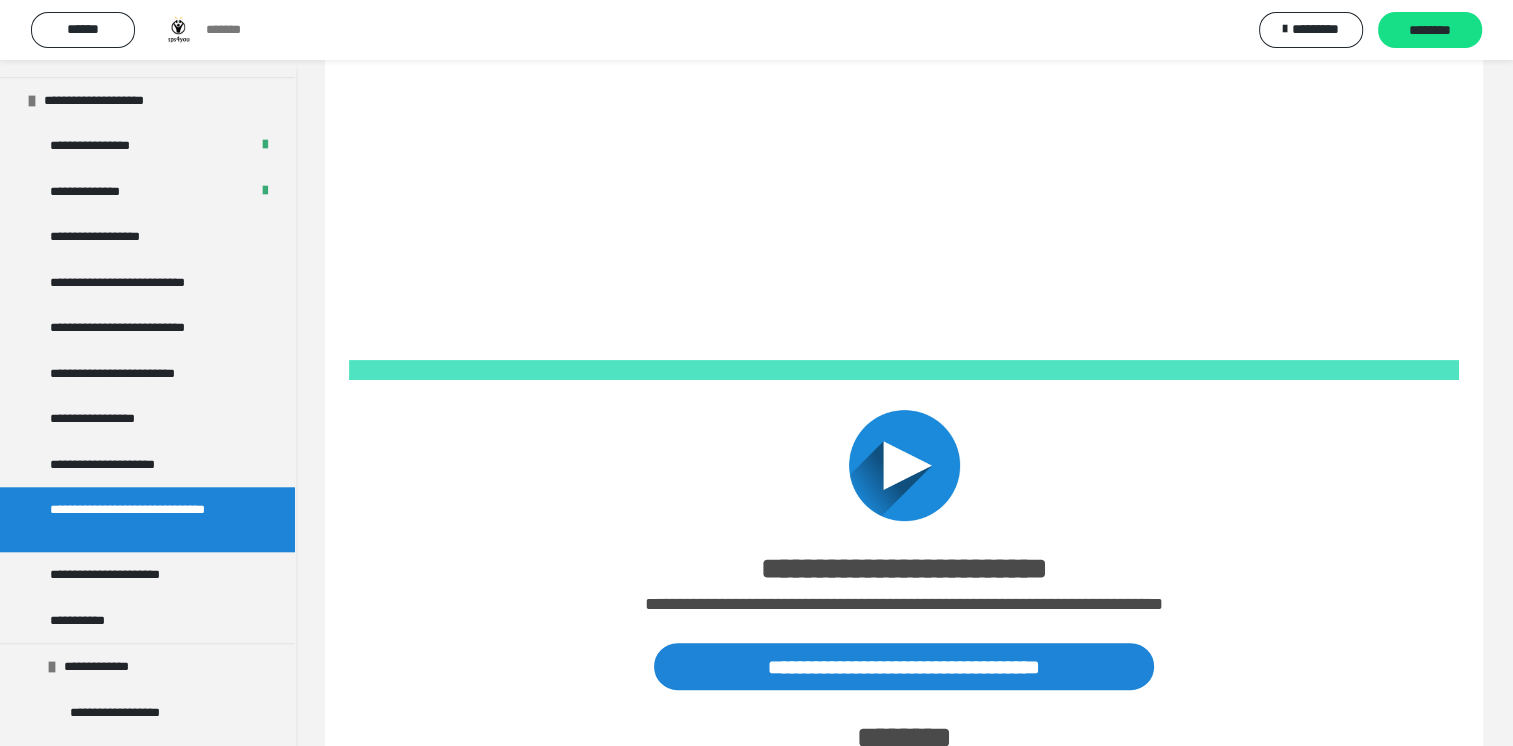 scroll, scrollTop: 699, scrollLeft: 0, axis: vertical 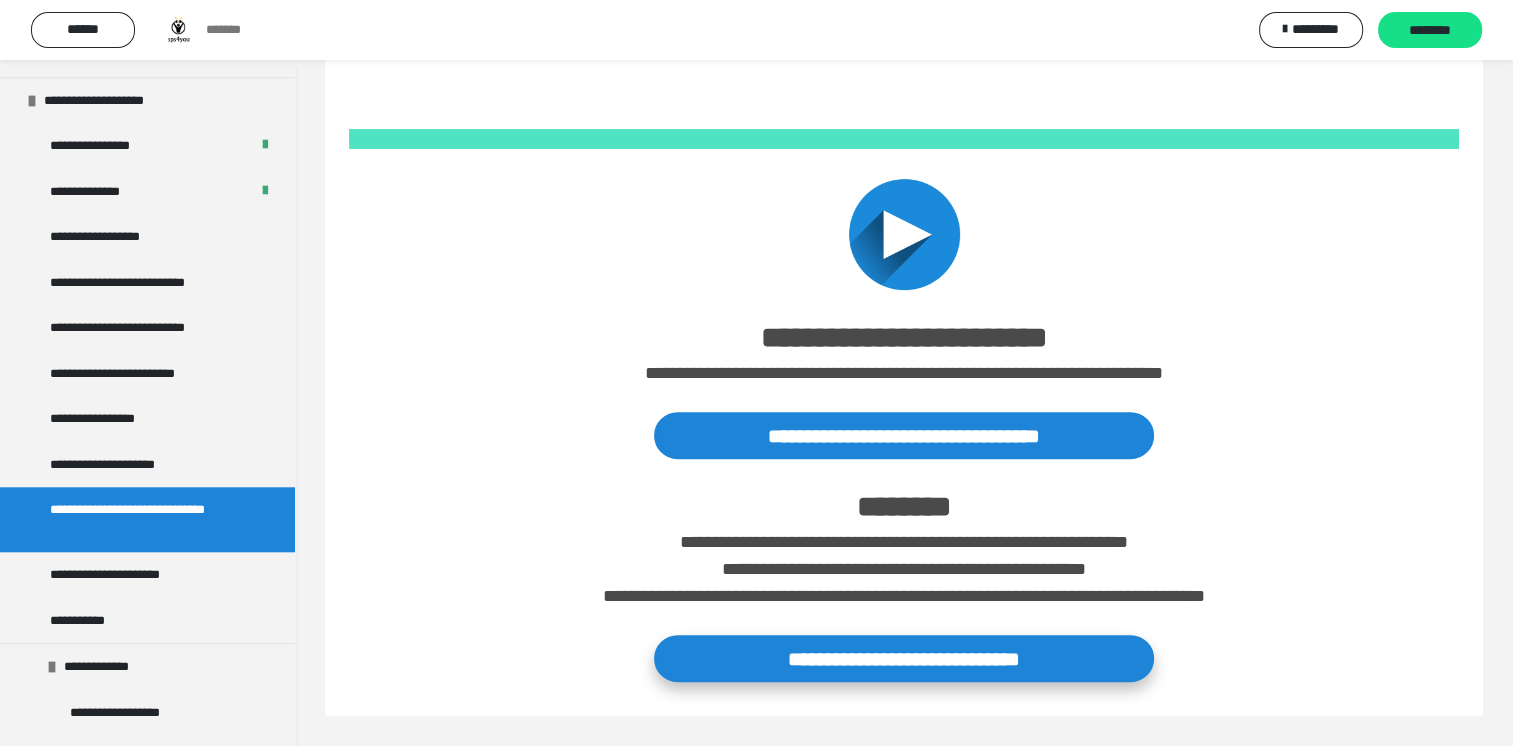 click on "**********" at bounding box center (904, 658) 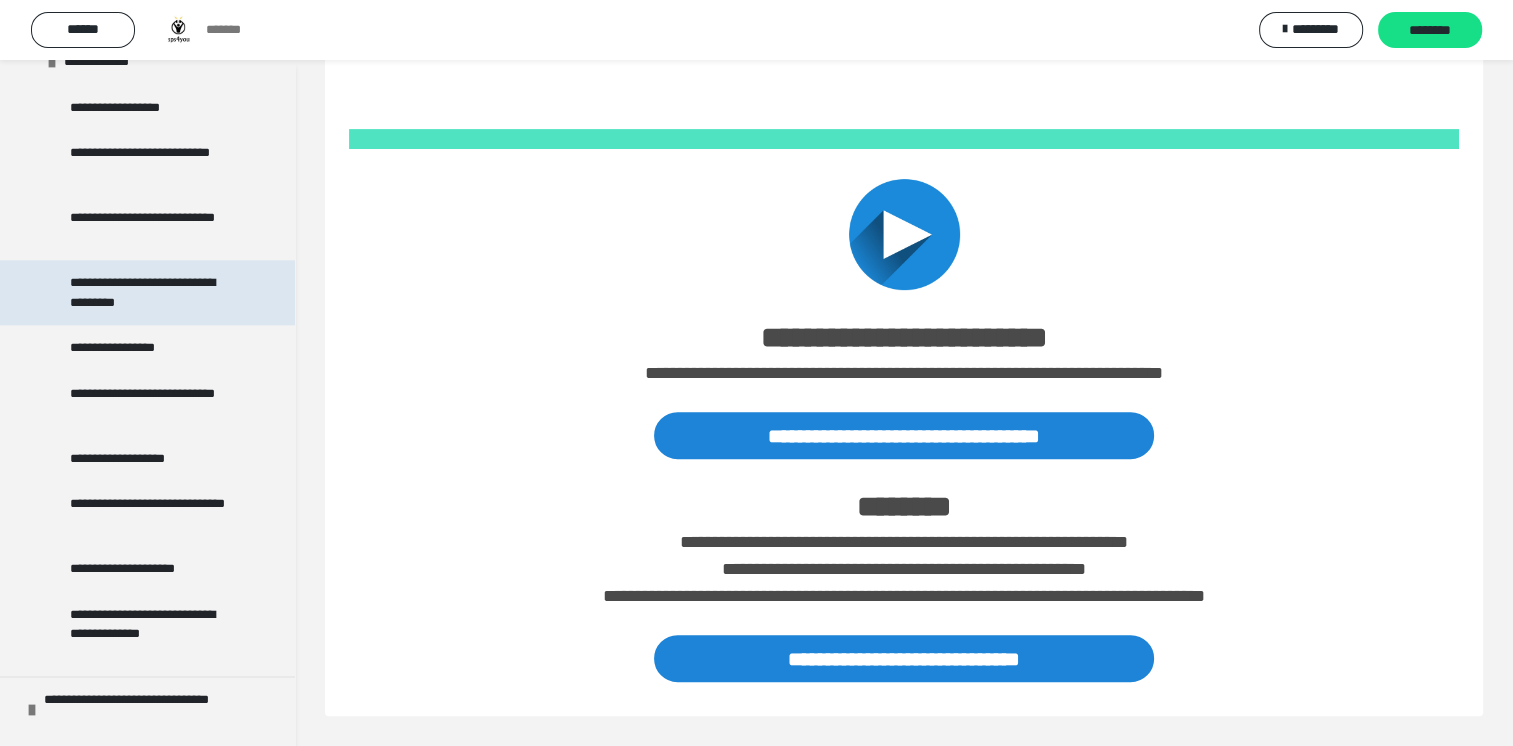 scroll, scrollTop: 1905, scrollLeft: 0, axis: vertical 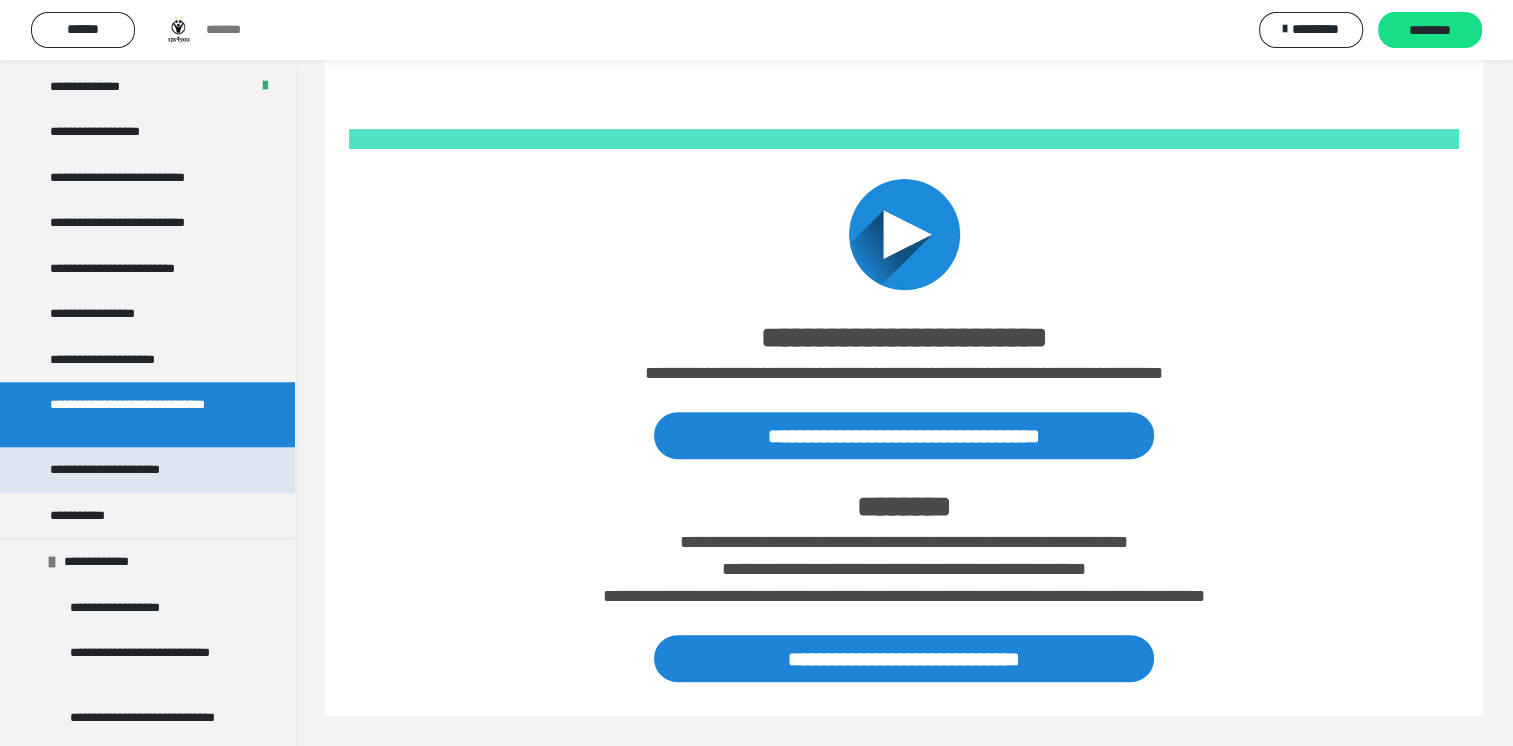 click on "**********" at bounding box center (131, 470) 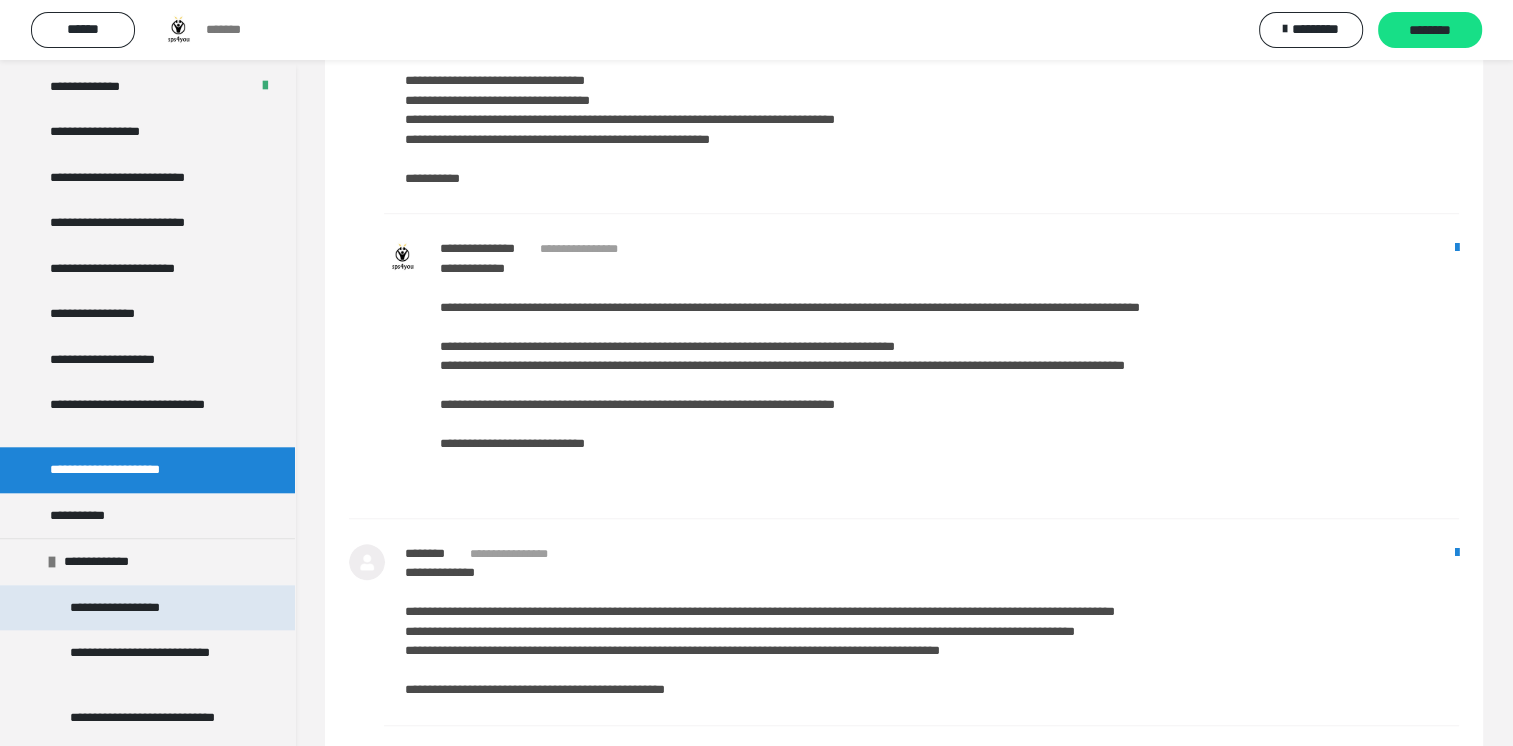 scroll, scrollTop: 1699, scrollLeft: 0, axis: vertical 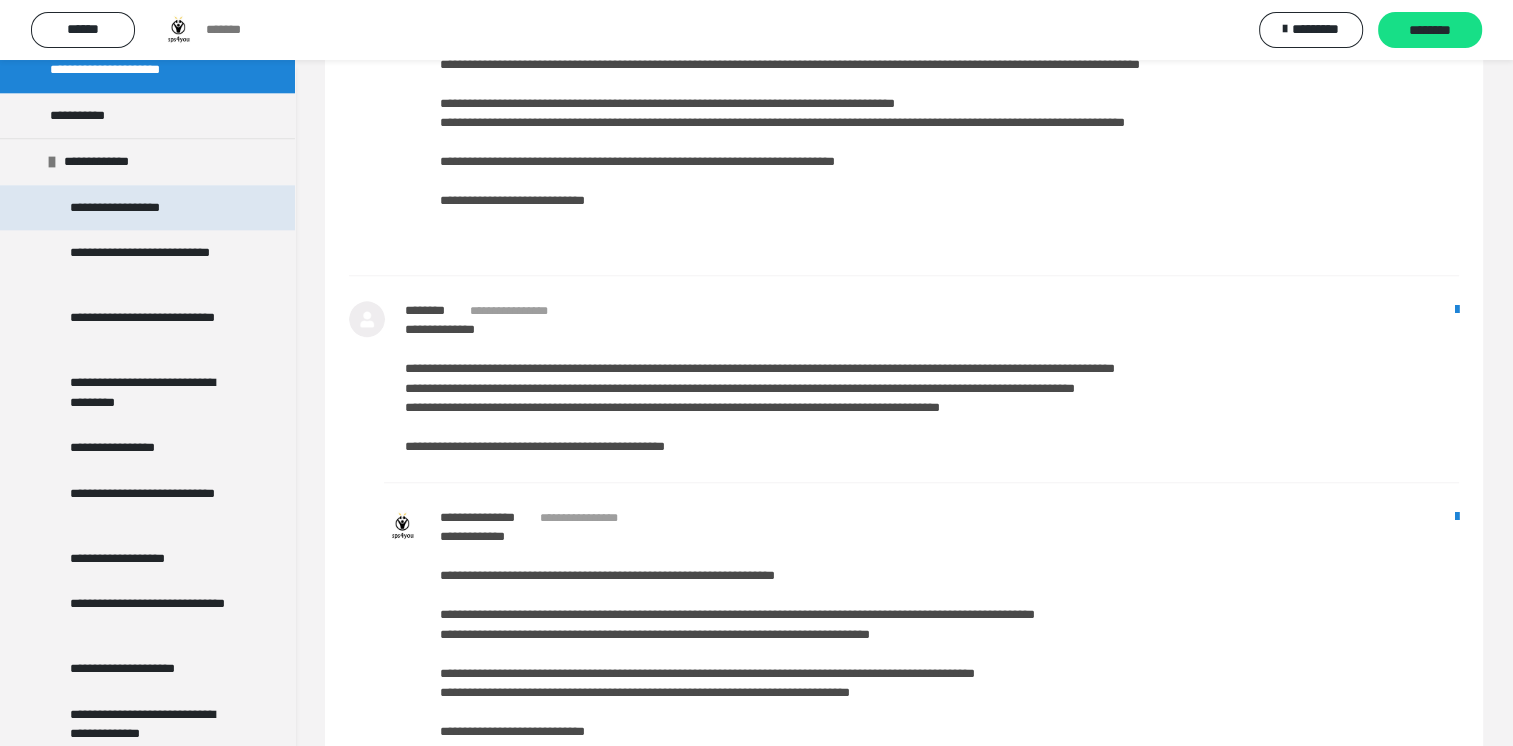 click on "**********" at bounding box center (126, 208) 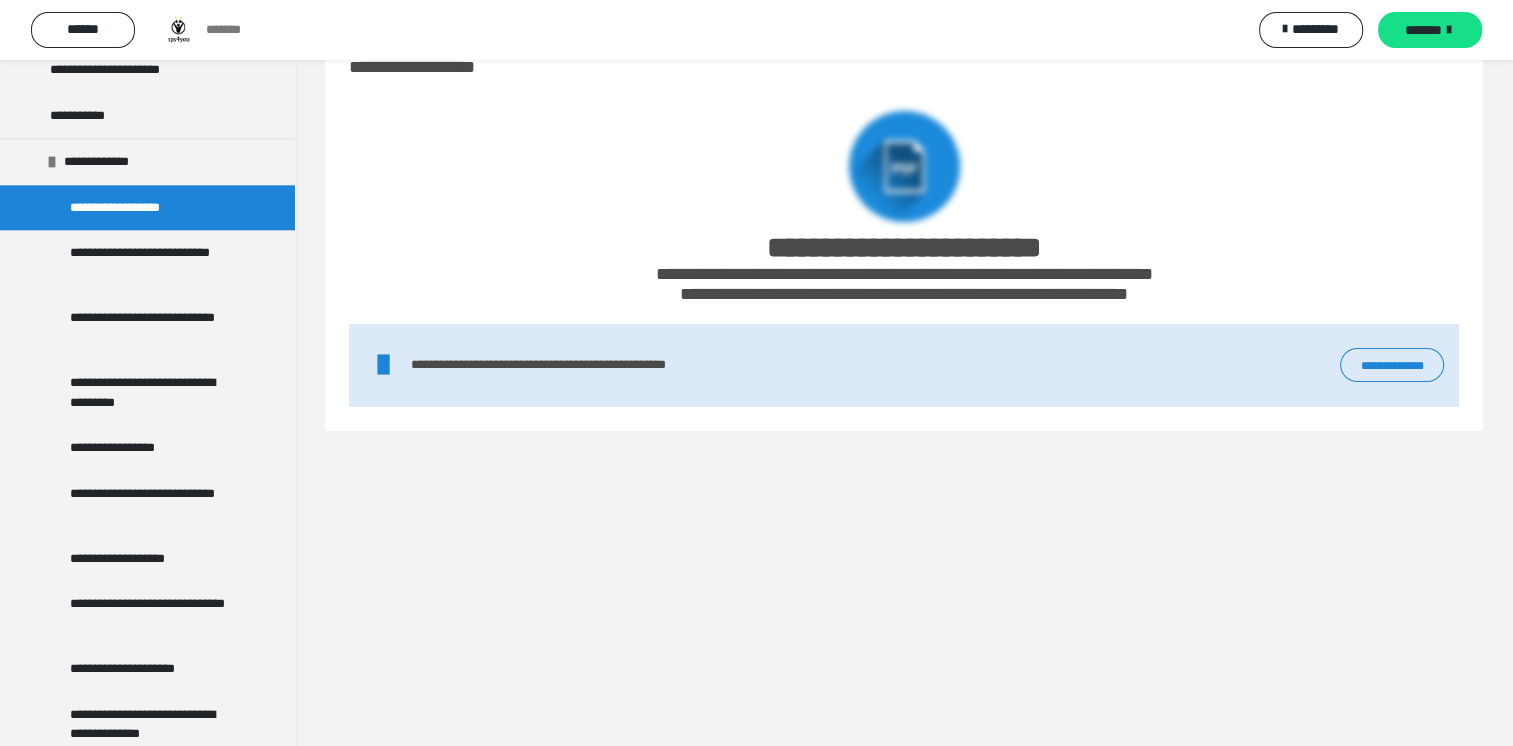 scroll, scrollTop: 60, scrollLeft: 0, axis: vertical 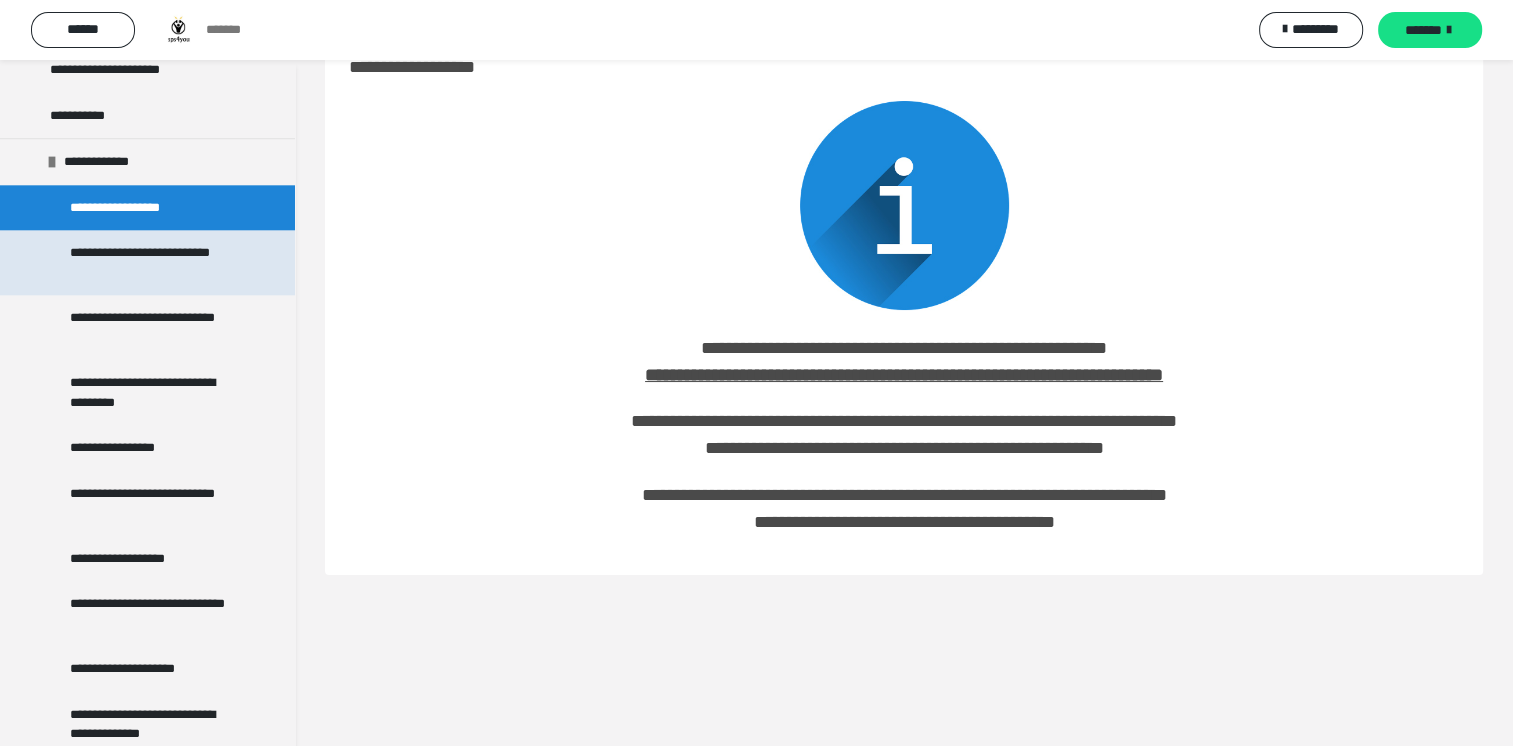 click on "**********" at bounding box center [152, 262] 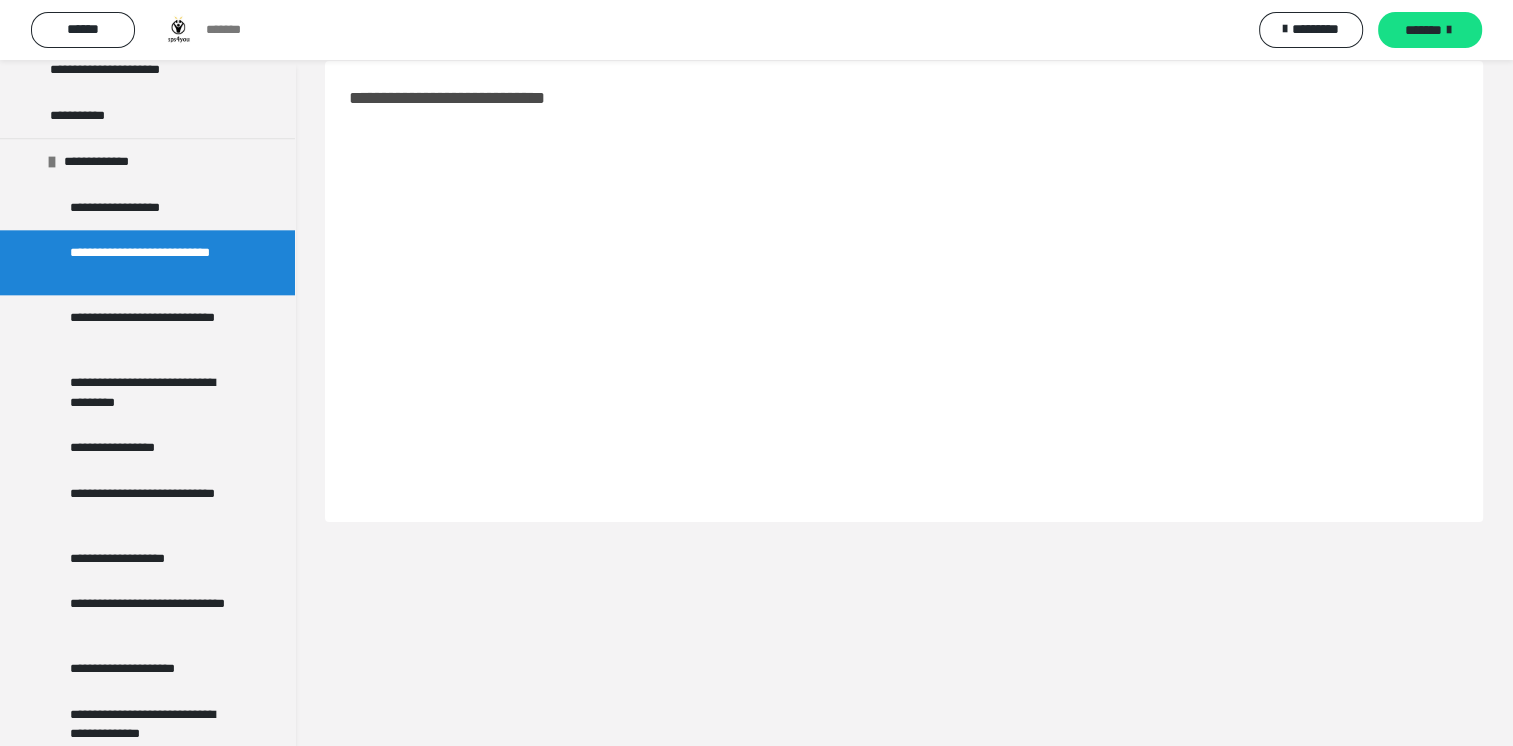 scroll, scrollTop: 0, scrollLeft: 0, axis: both 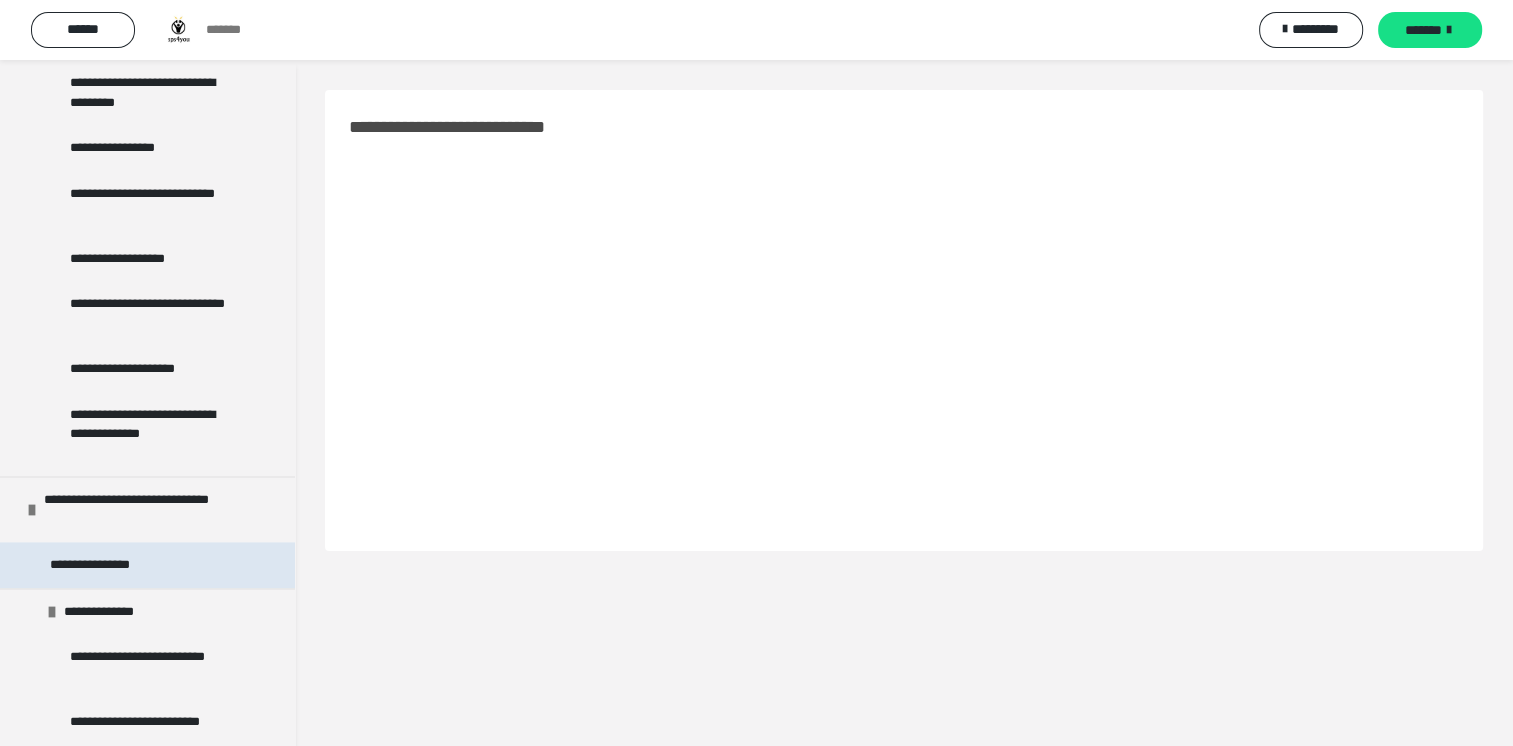 click on "**********" at bounding box center [102, 565] 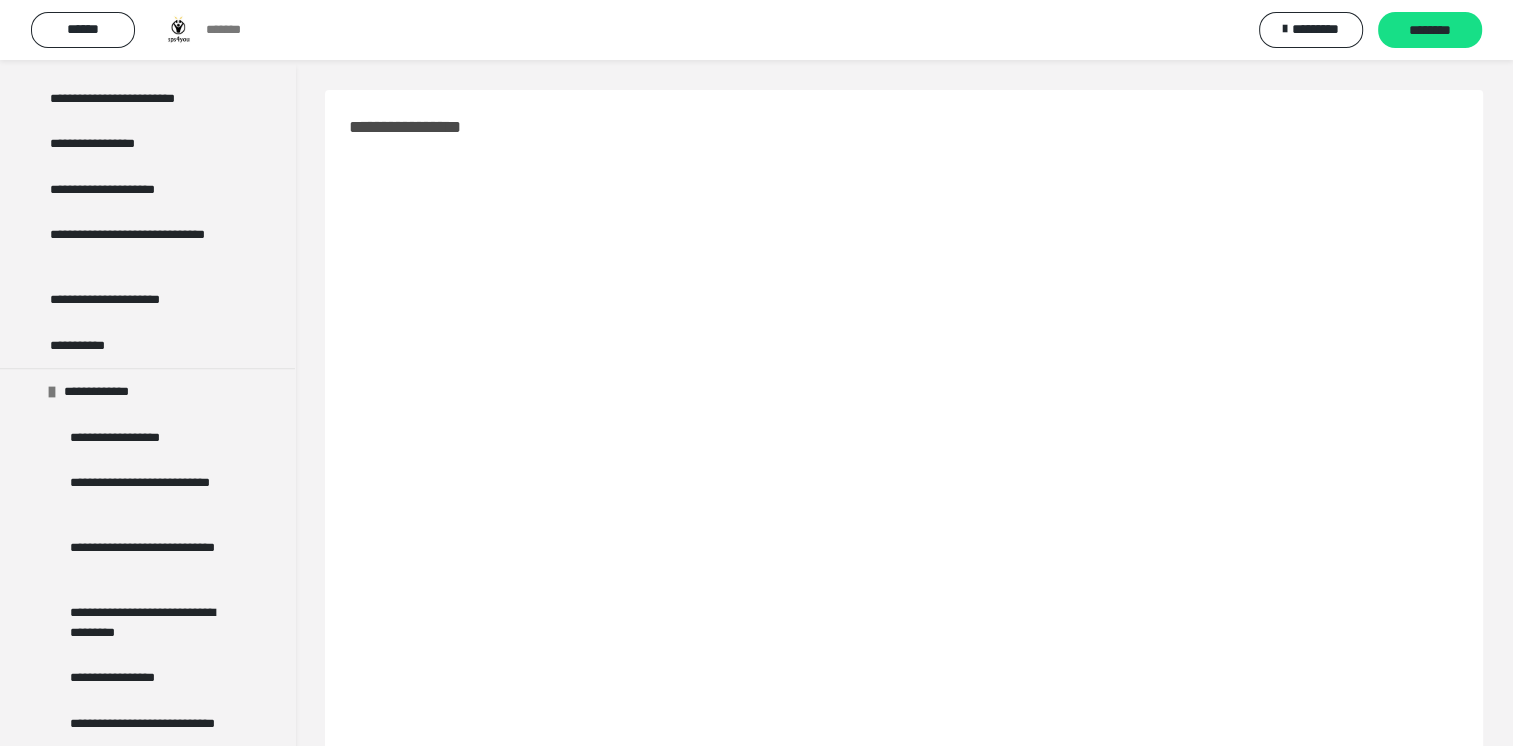 scroll, scrollTop: 2105, scrollLeft: 0, axis: vertical 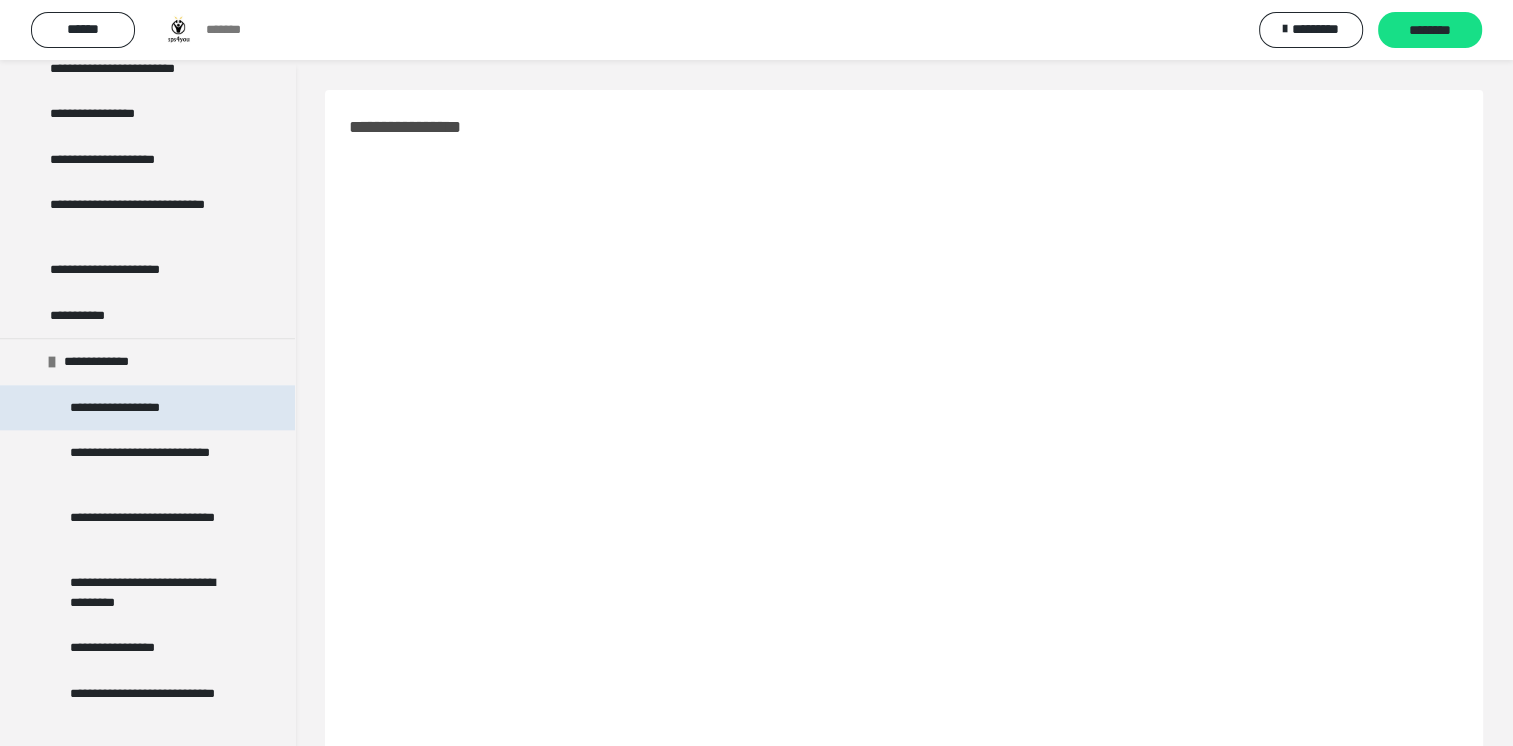 click on "**********" at bounding box center (126, 408) 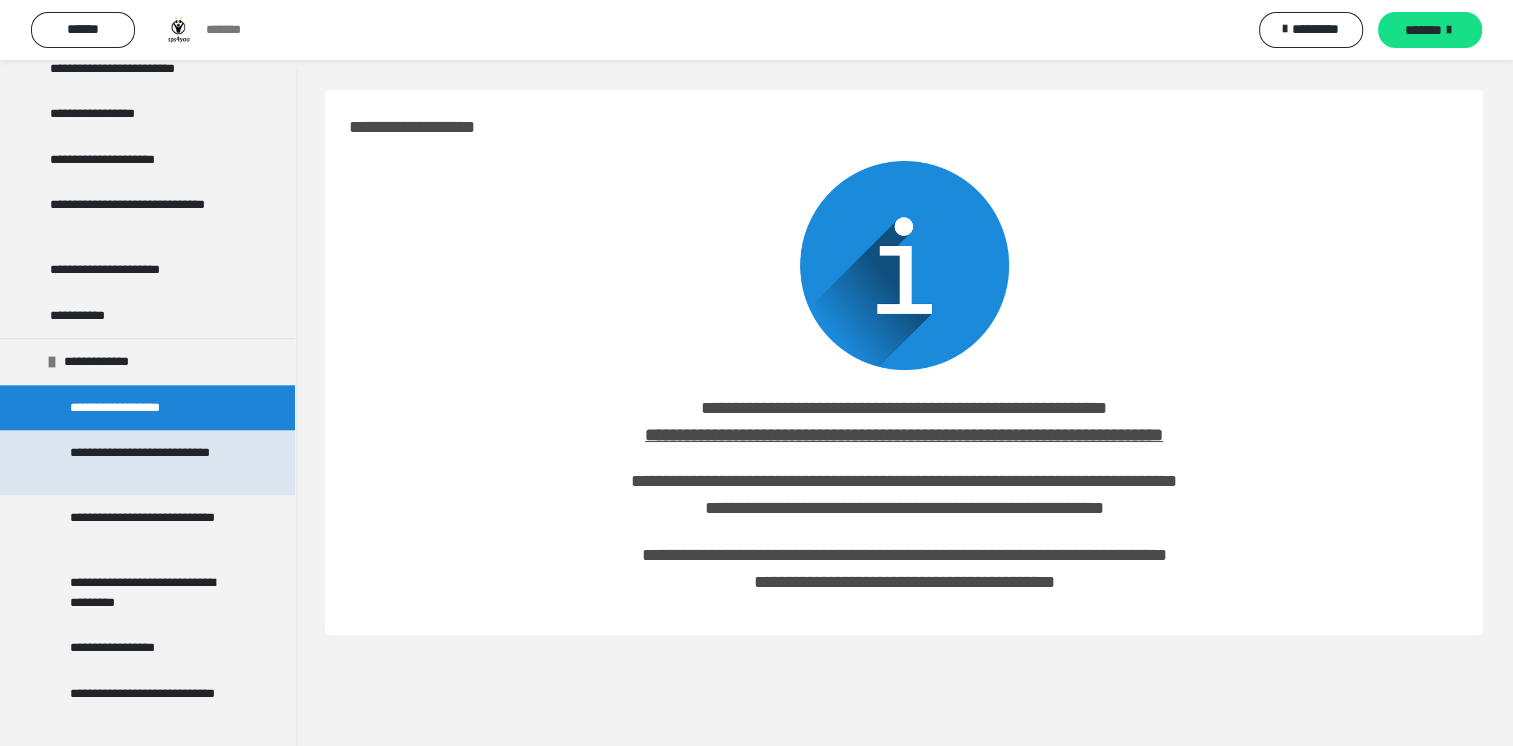 click on "**********" at bounding box center [152, 462] 